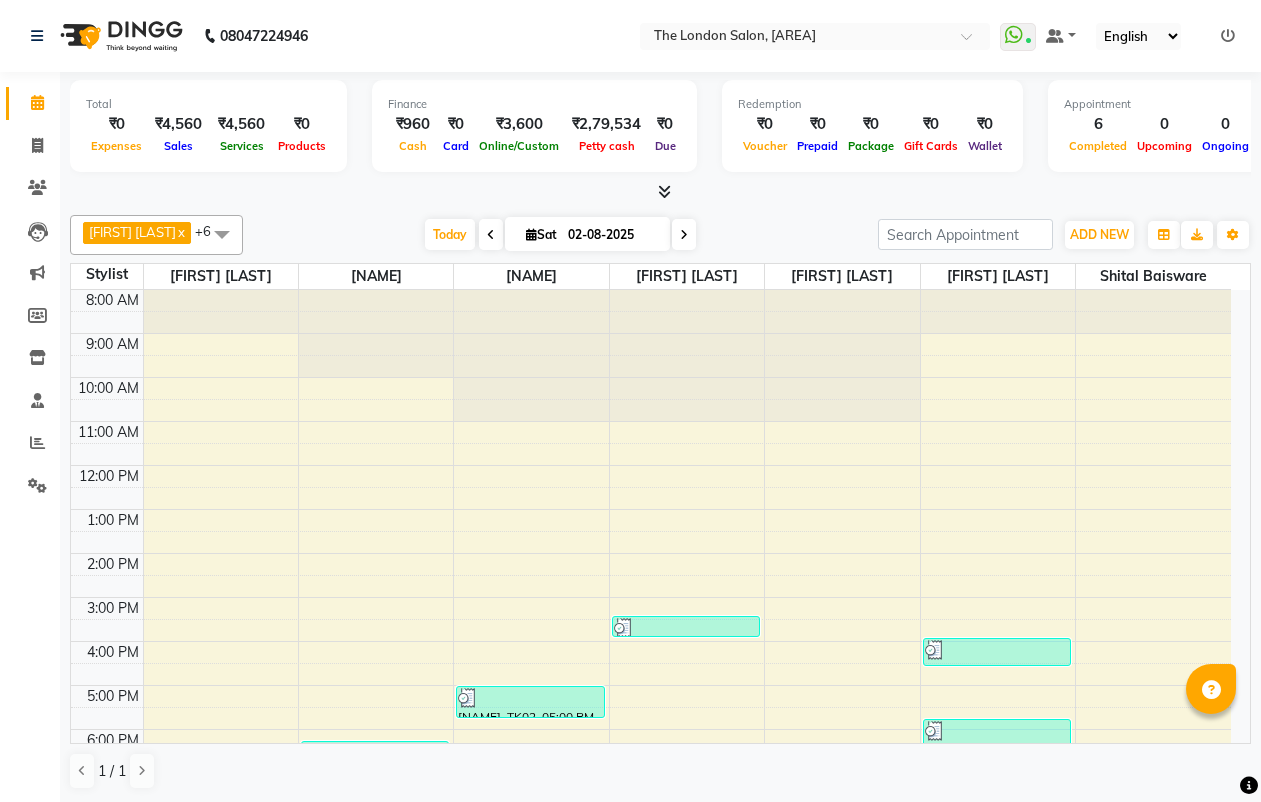 scroll, scrollTop: 0, scrollLeft: 0, axis: both 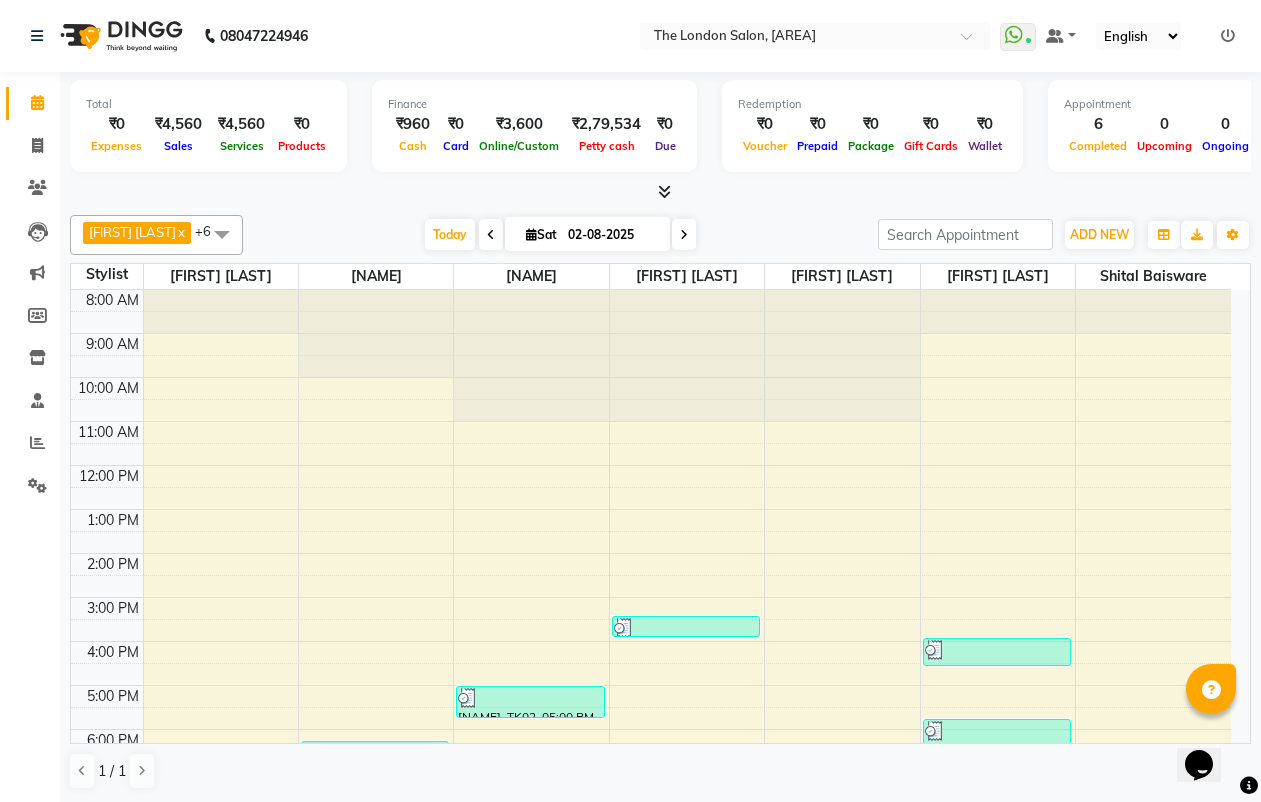 click on "Clients" 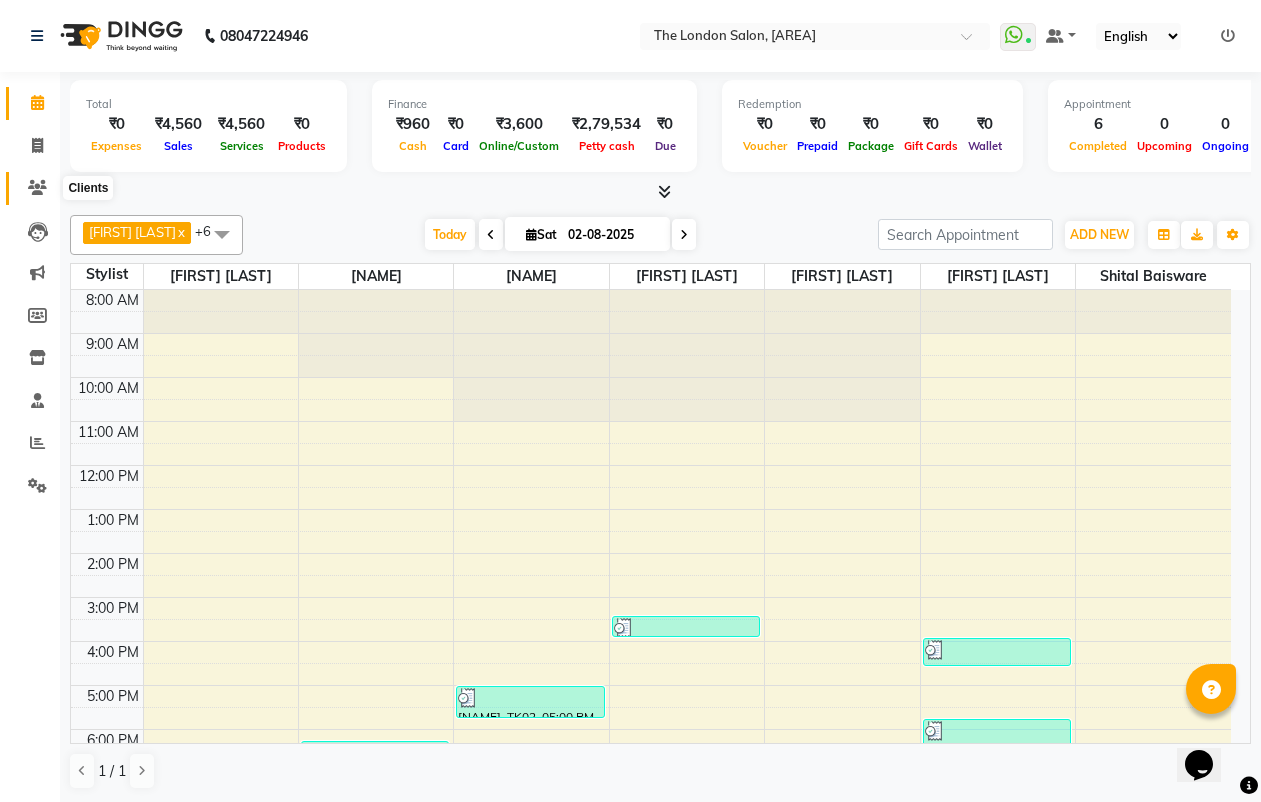 click 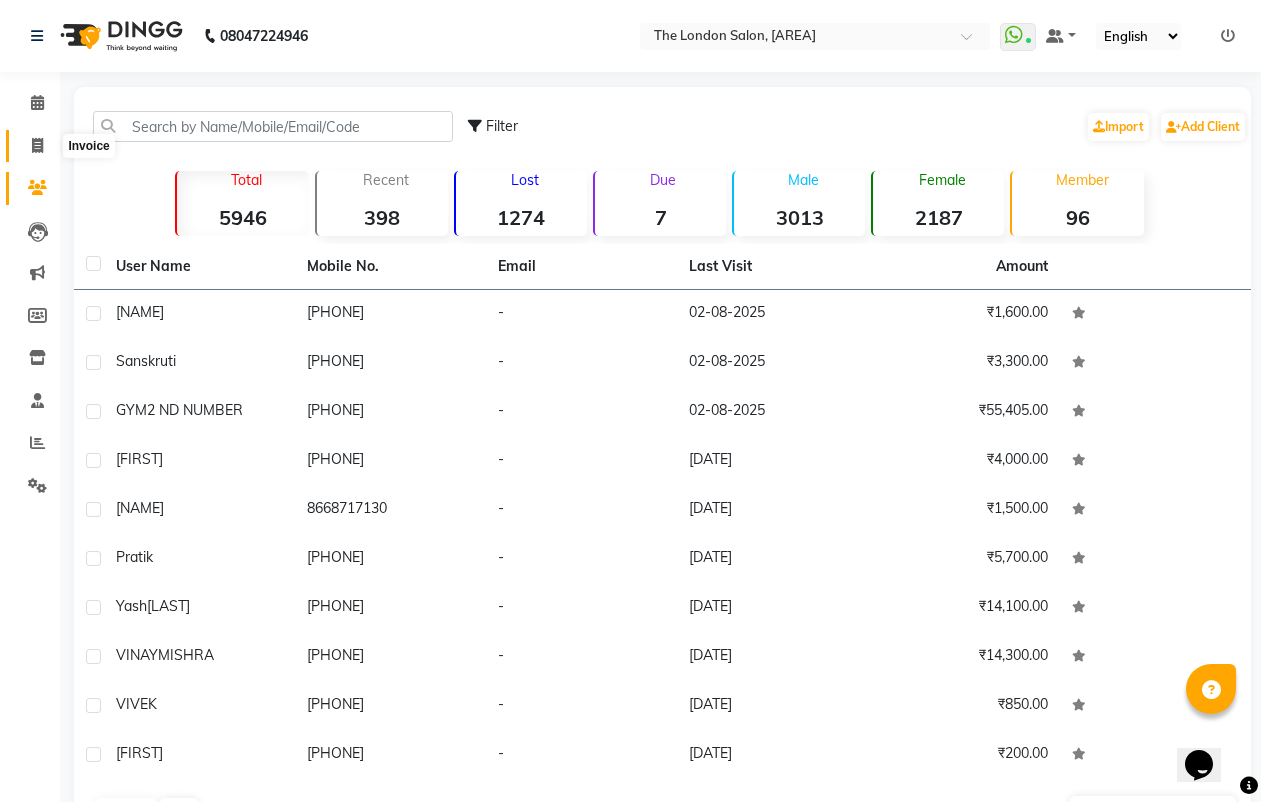 click 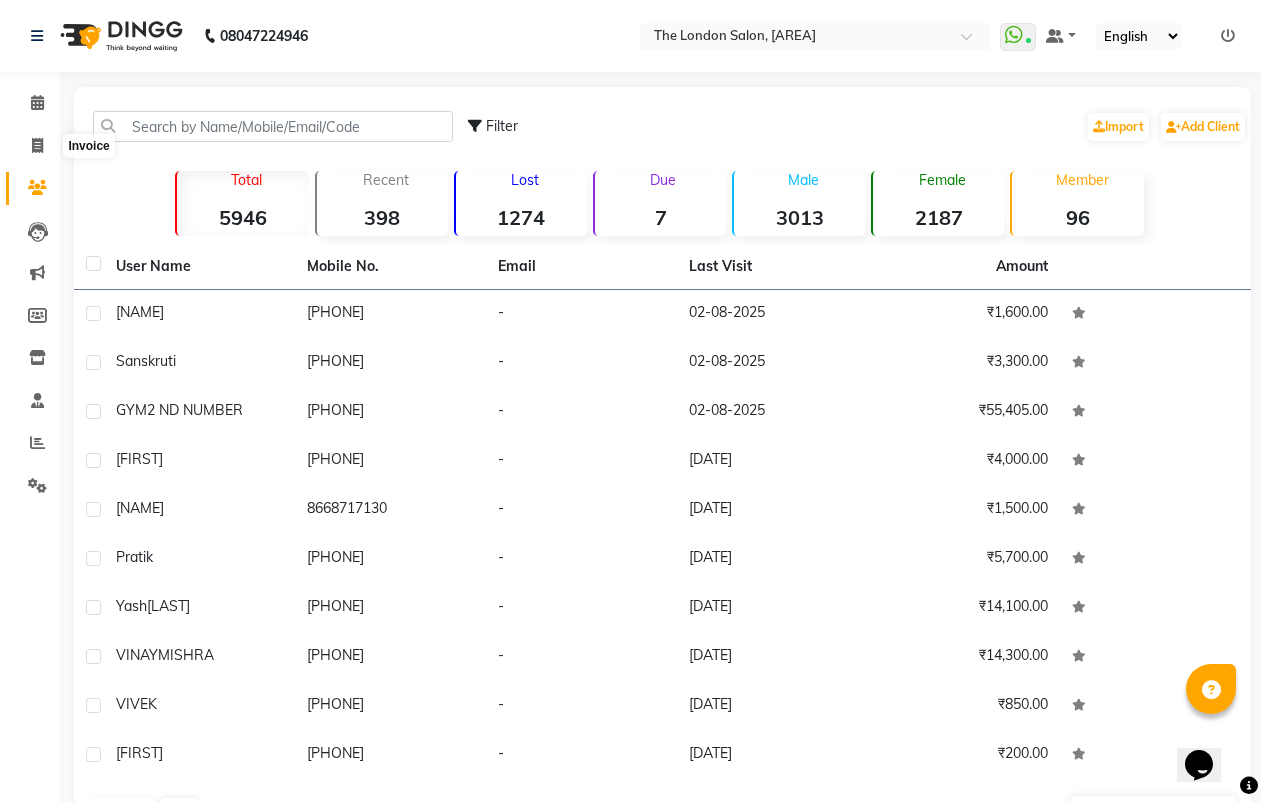 select on "4682" 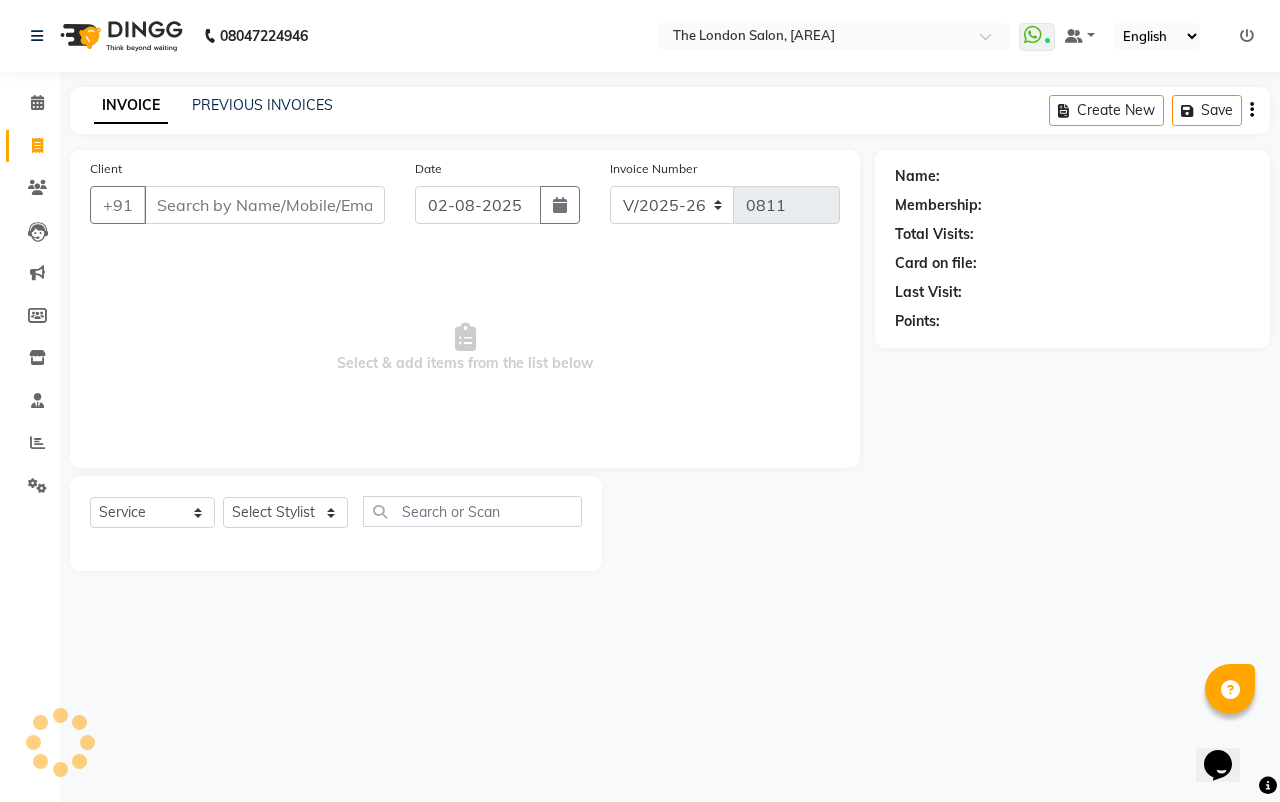 click on "Client" at bounding box center [264, 205] 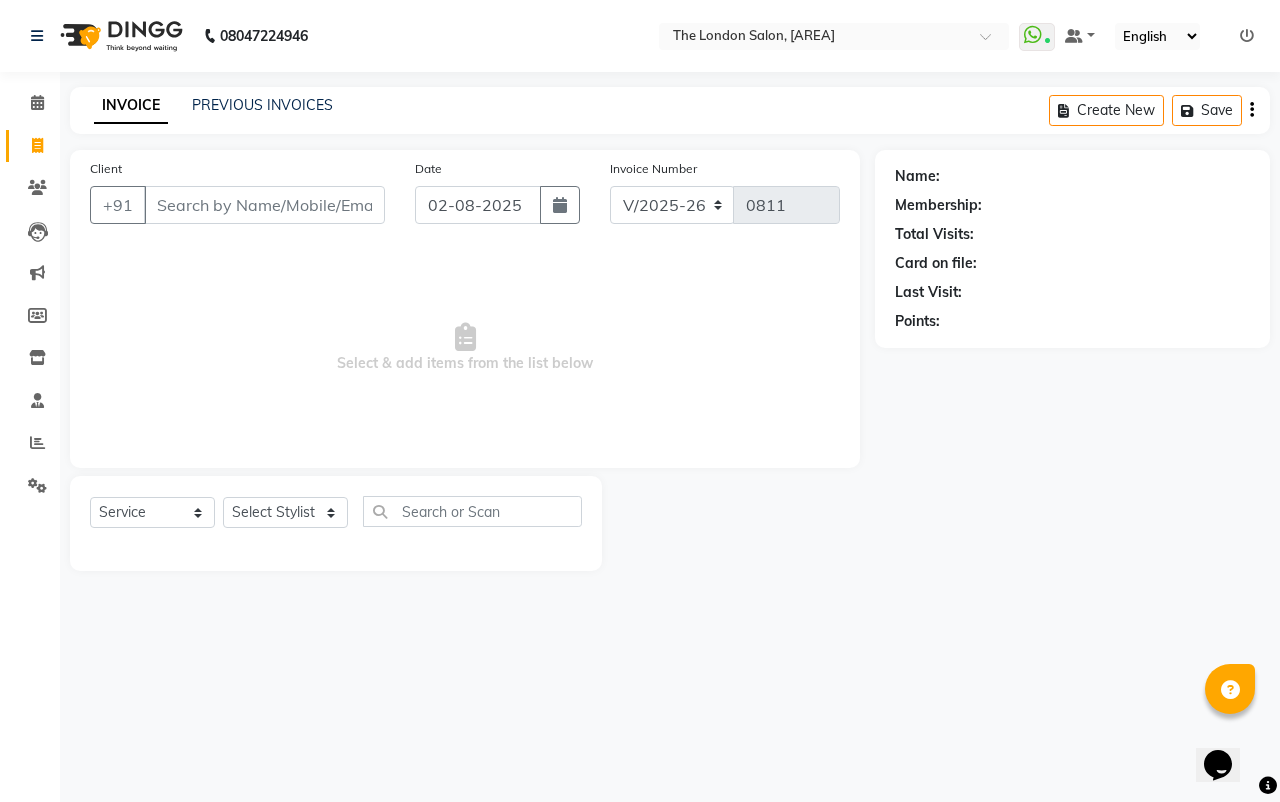 drag, startPoint x: 225, startPoint y: 191, endPoint x: 235, endPoint y: 181, distance: 14.142136 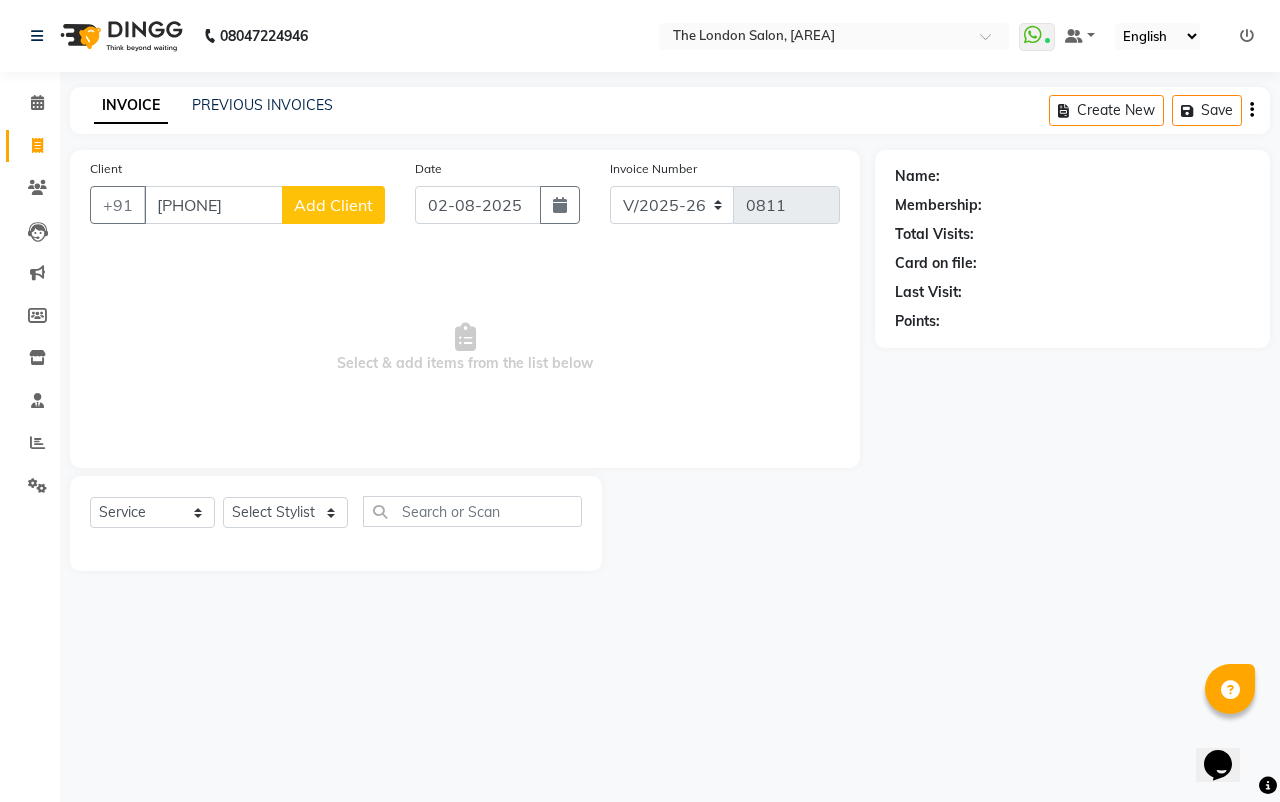 type on "[PHONE]" 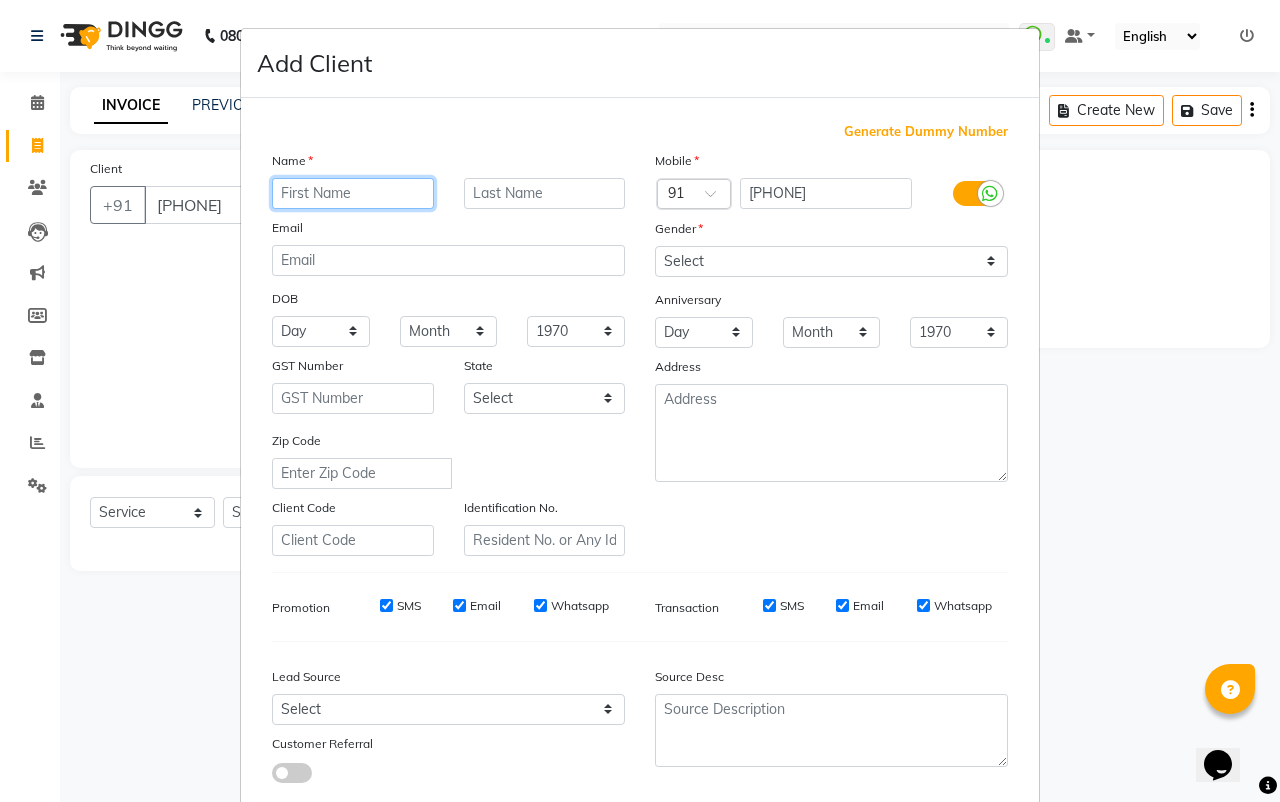 drag, startPoint x: 329, startPoint y: 215, endPoint x: 313, endPoint y: 179, distance: 39.39543 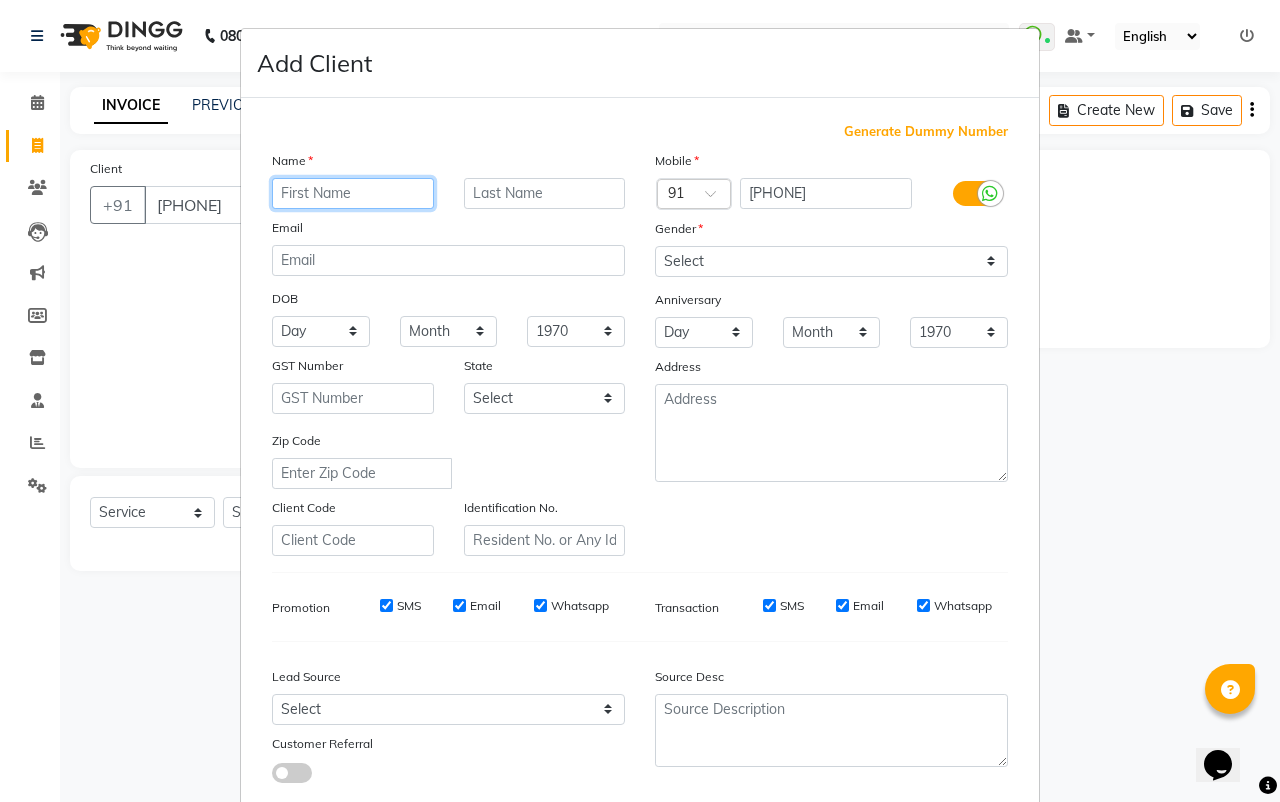 click at bounding box center [353, 193] 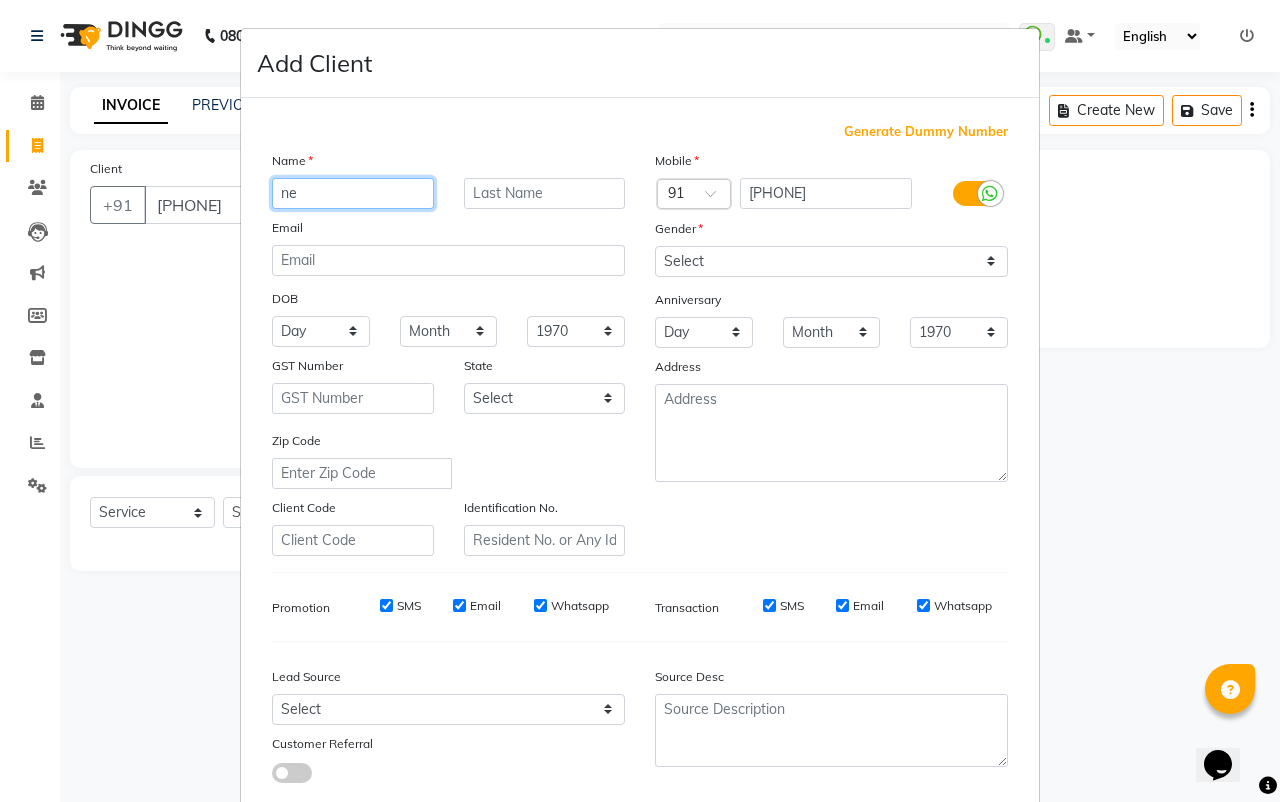 type on "n" 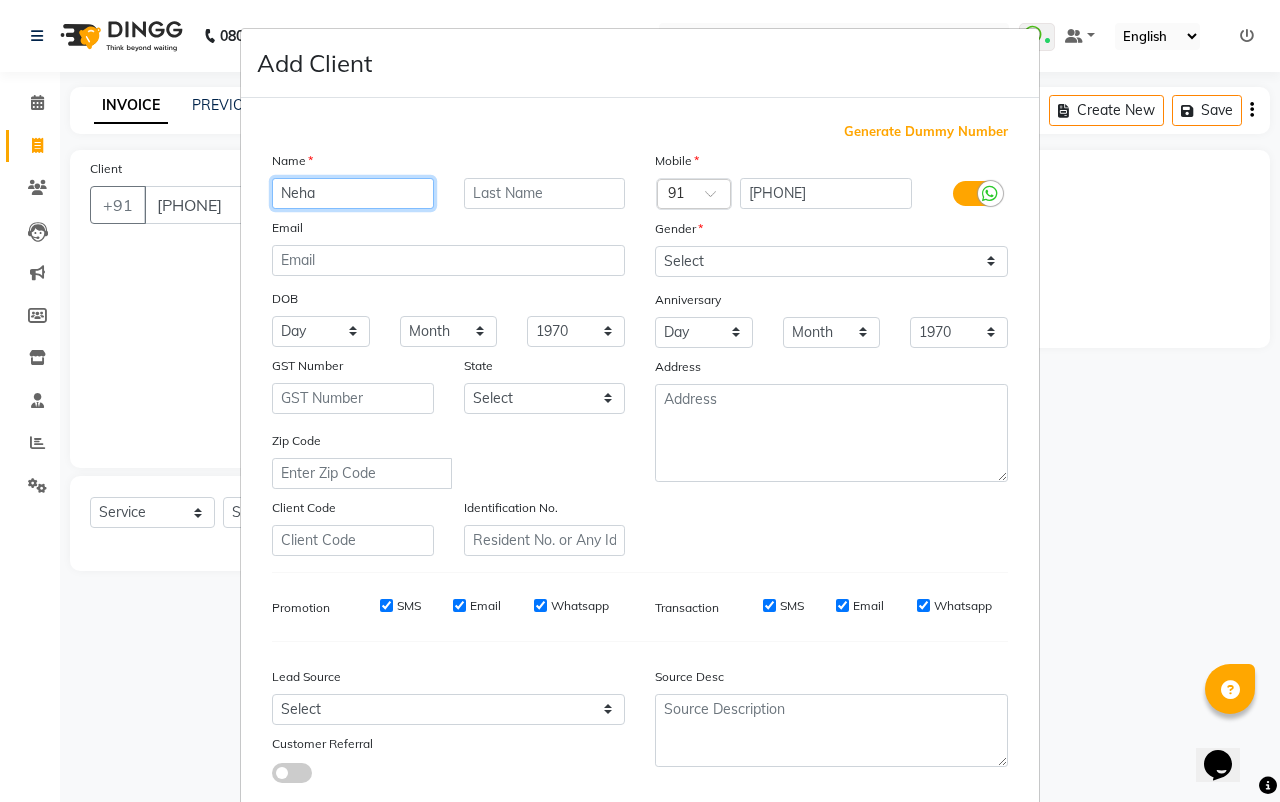type on "Neha" 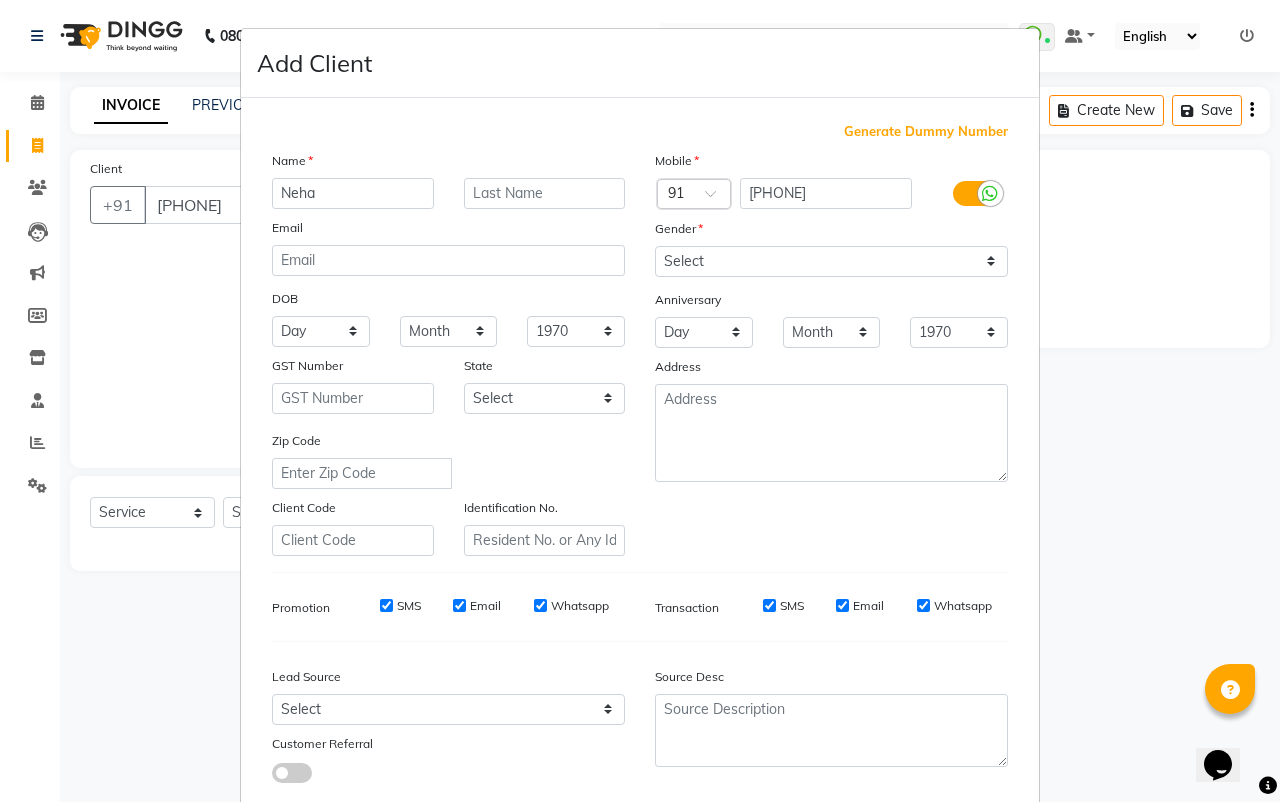 click on "Gender" at bounding box center [672, 232] 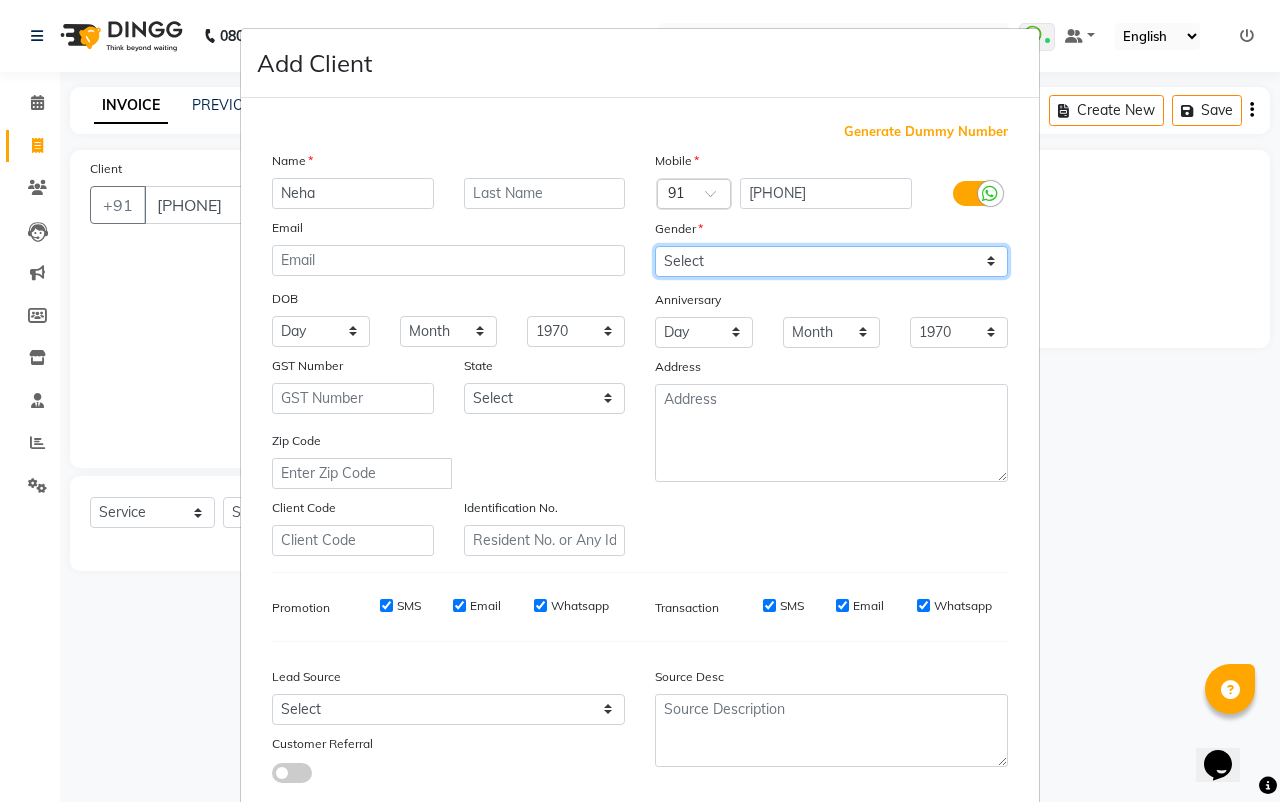 click on "Select Male Female Other Prefer Not To Say" at bounding box center [831, 261] 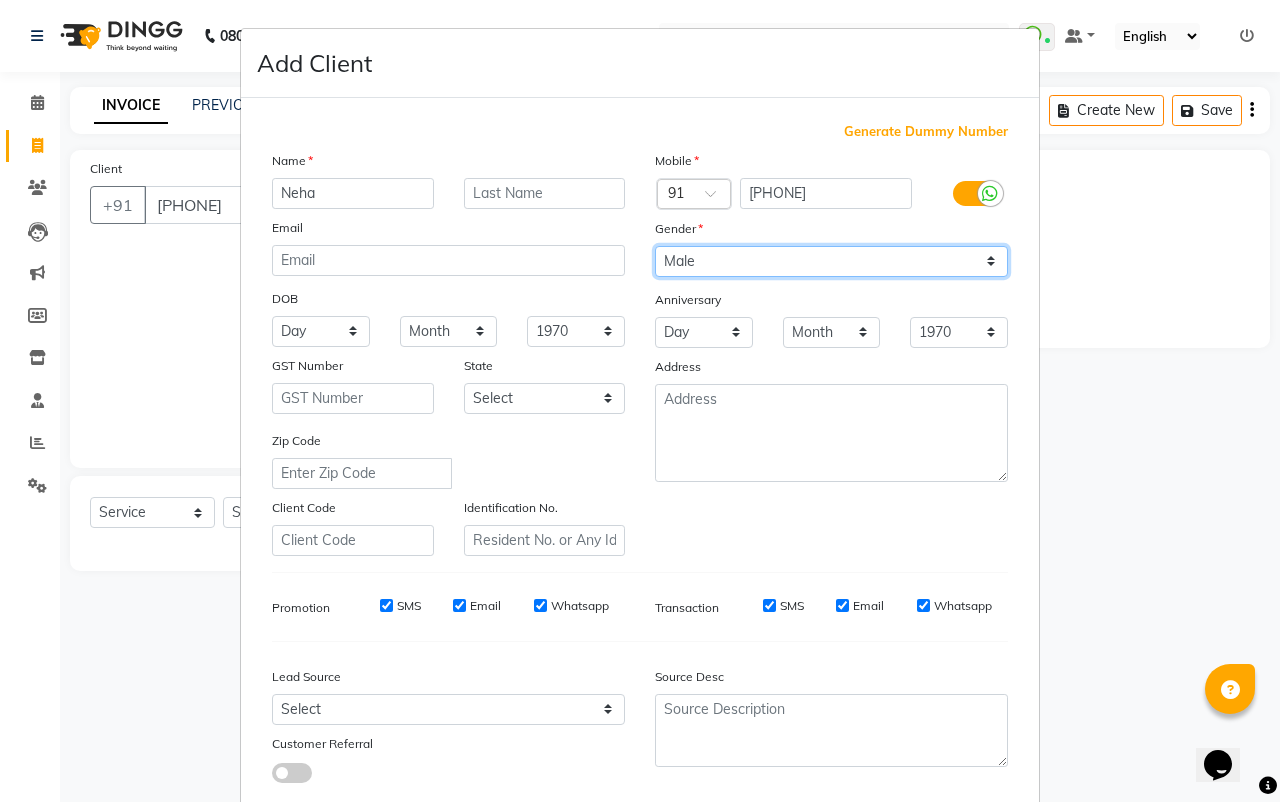 click on "Select Male Female Other Prefer Not To Say" at bounding box center [831, 261] 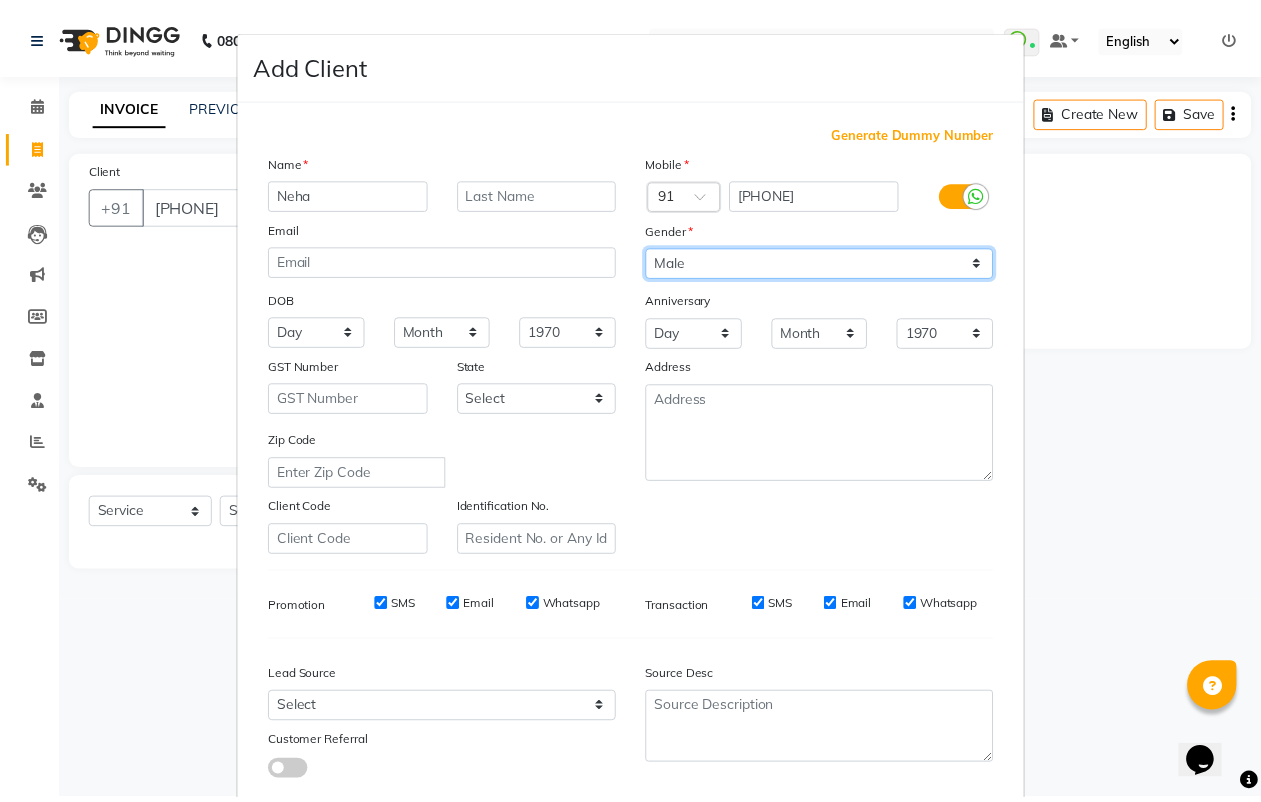 scroll, scrollTop: 121, scrollLeft: 0, axis: vertical 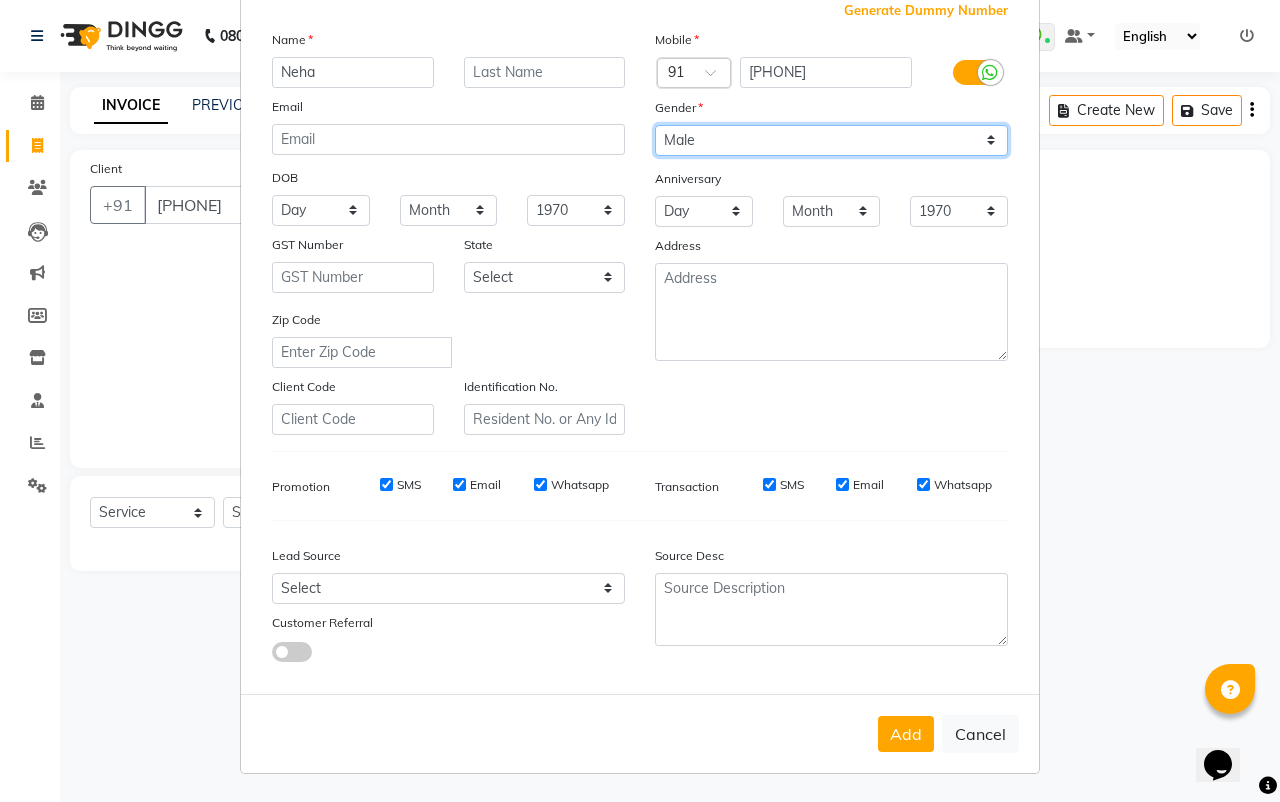 click on "Select Male Female Other Prefer Not To Say" at bounding box center [831, 140] 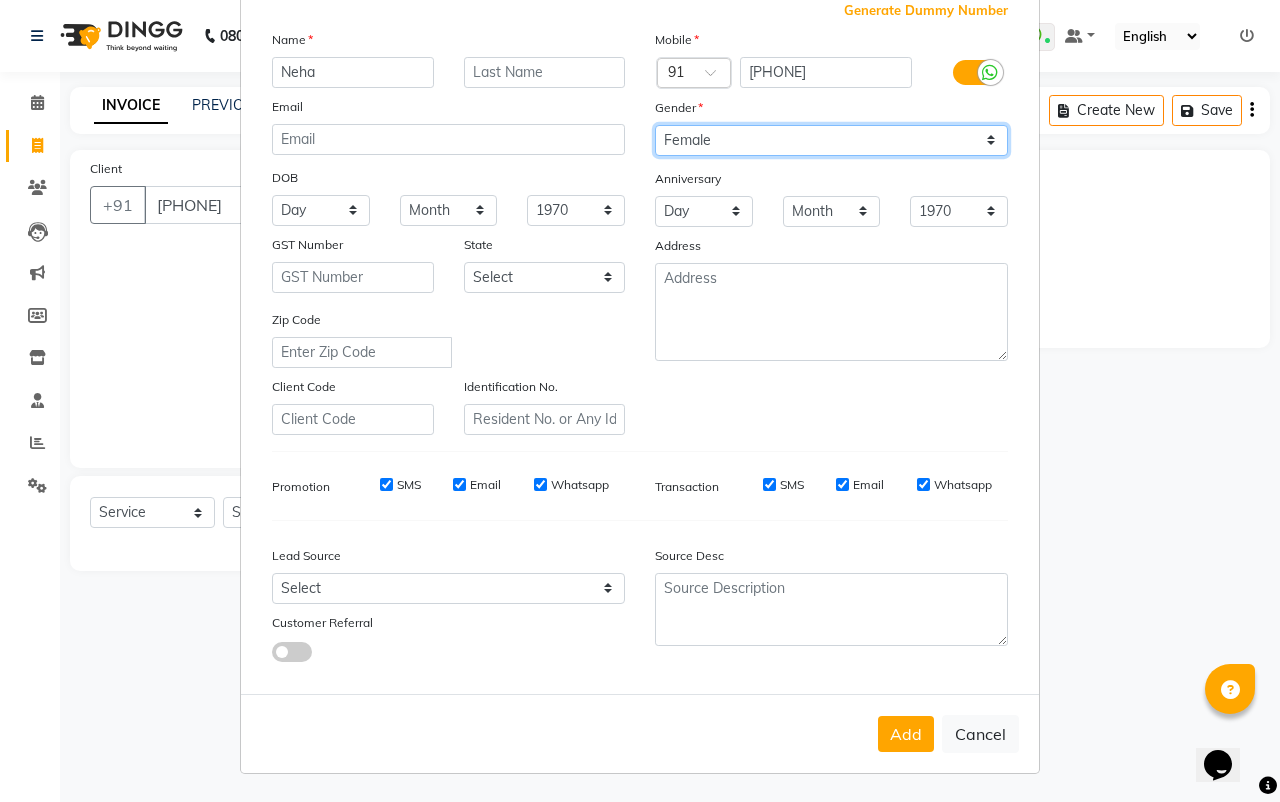 click on "Select Male Female Other Prefer Not To Say" at bounding box center (831, 140) 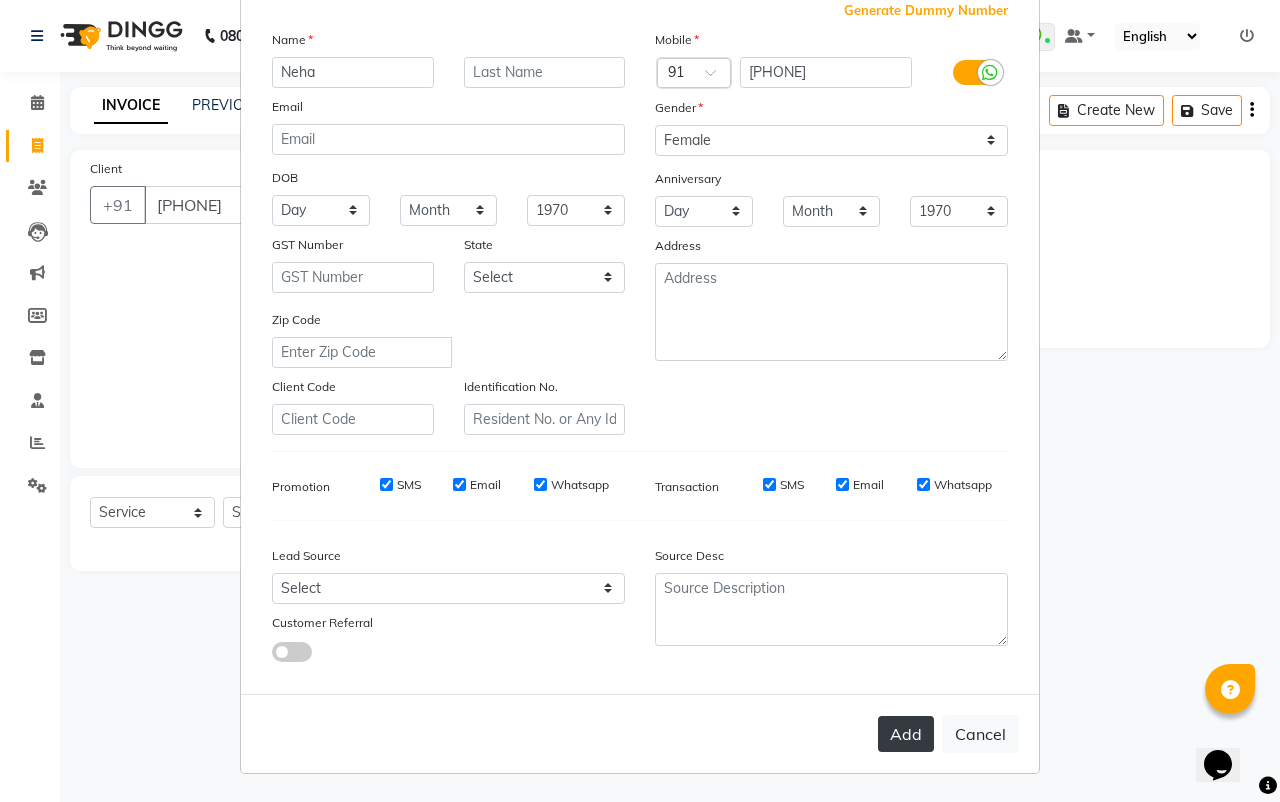 click on "Add" at bounding box center [906, 734] 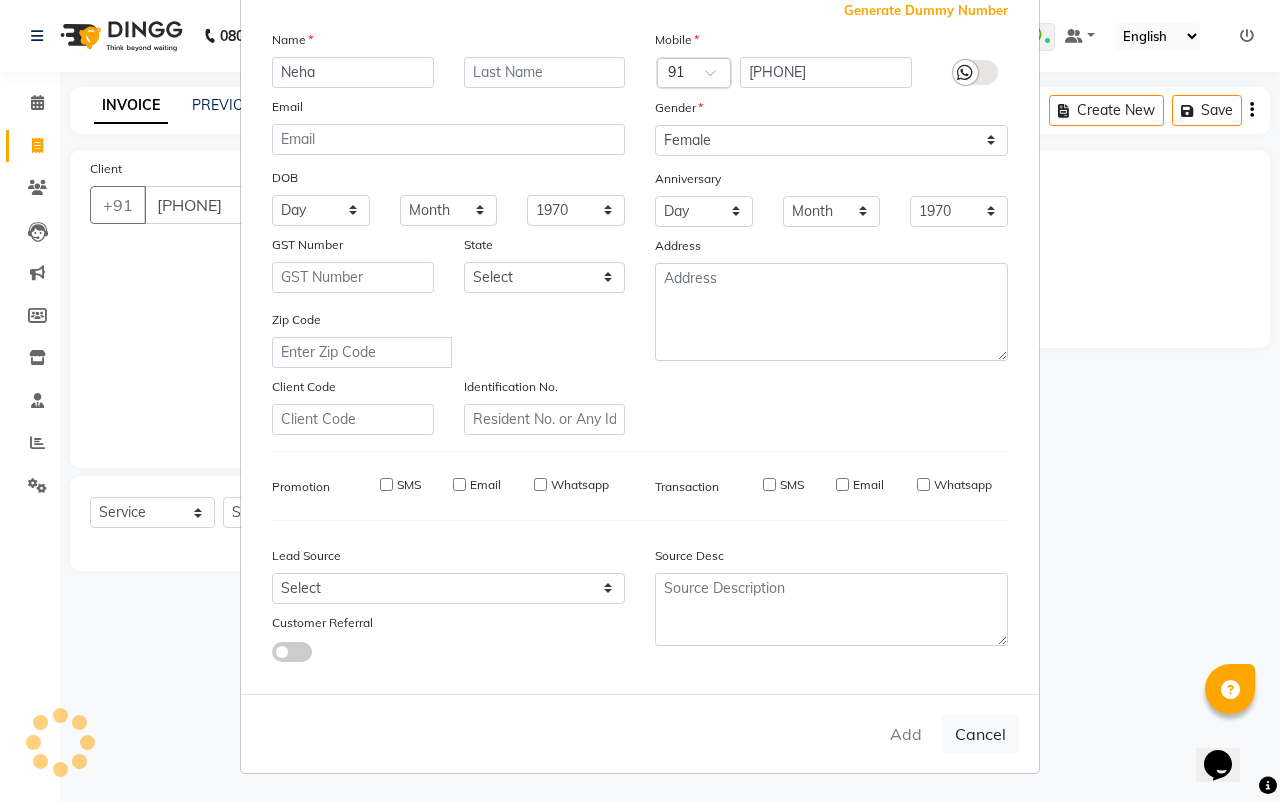 type 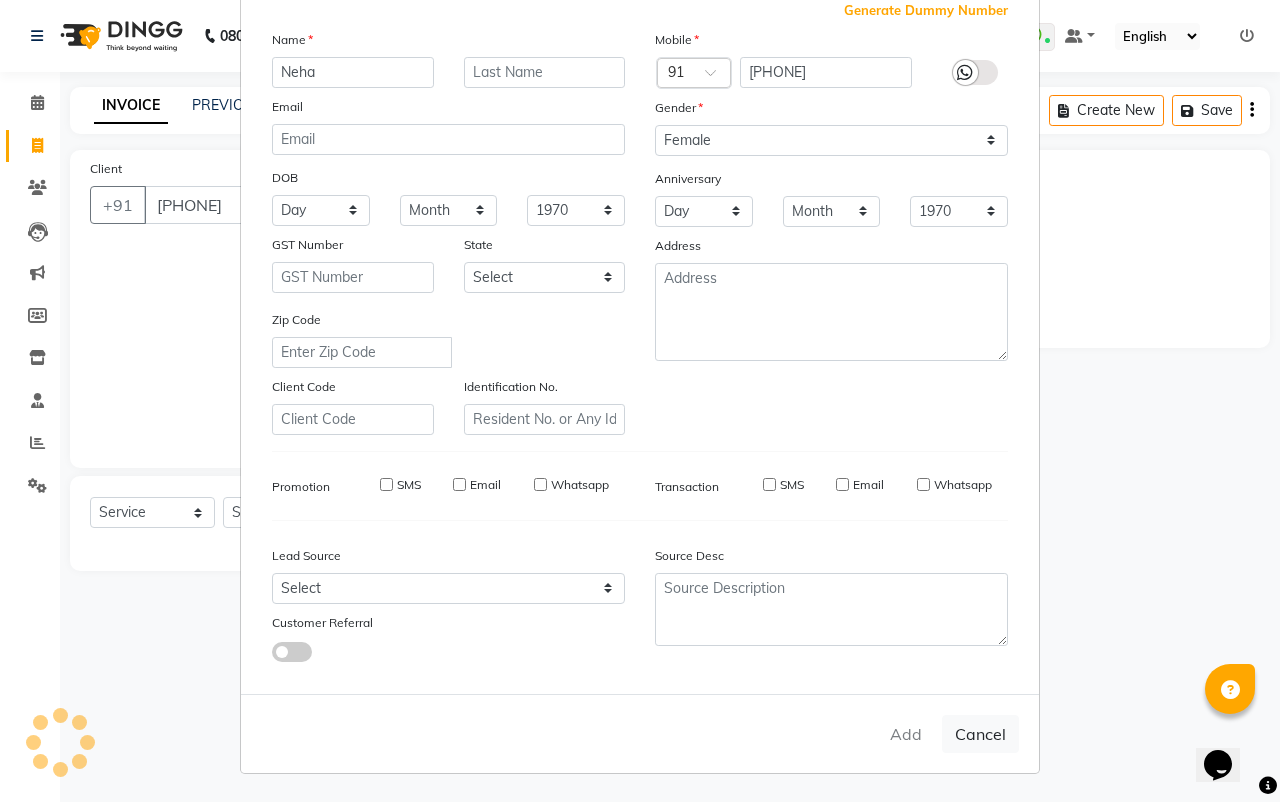 select 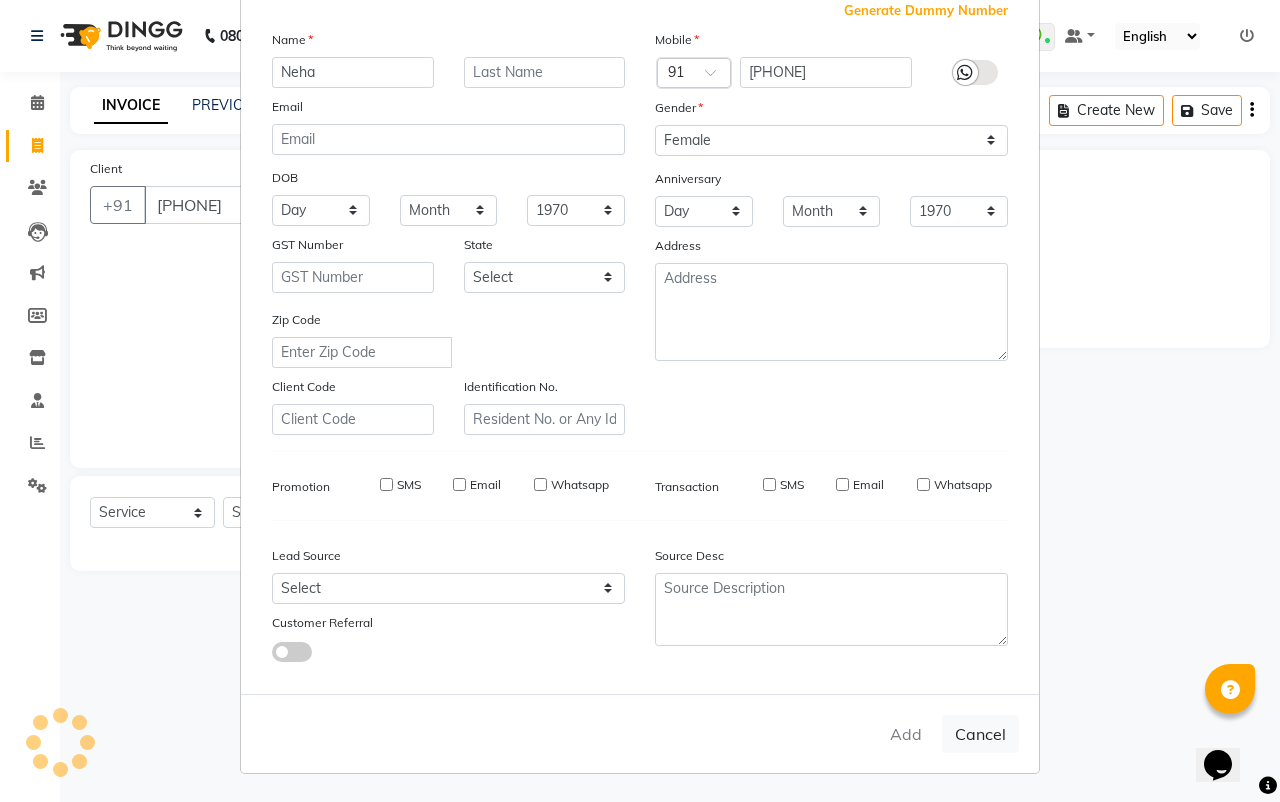 type 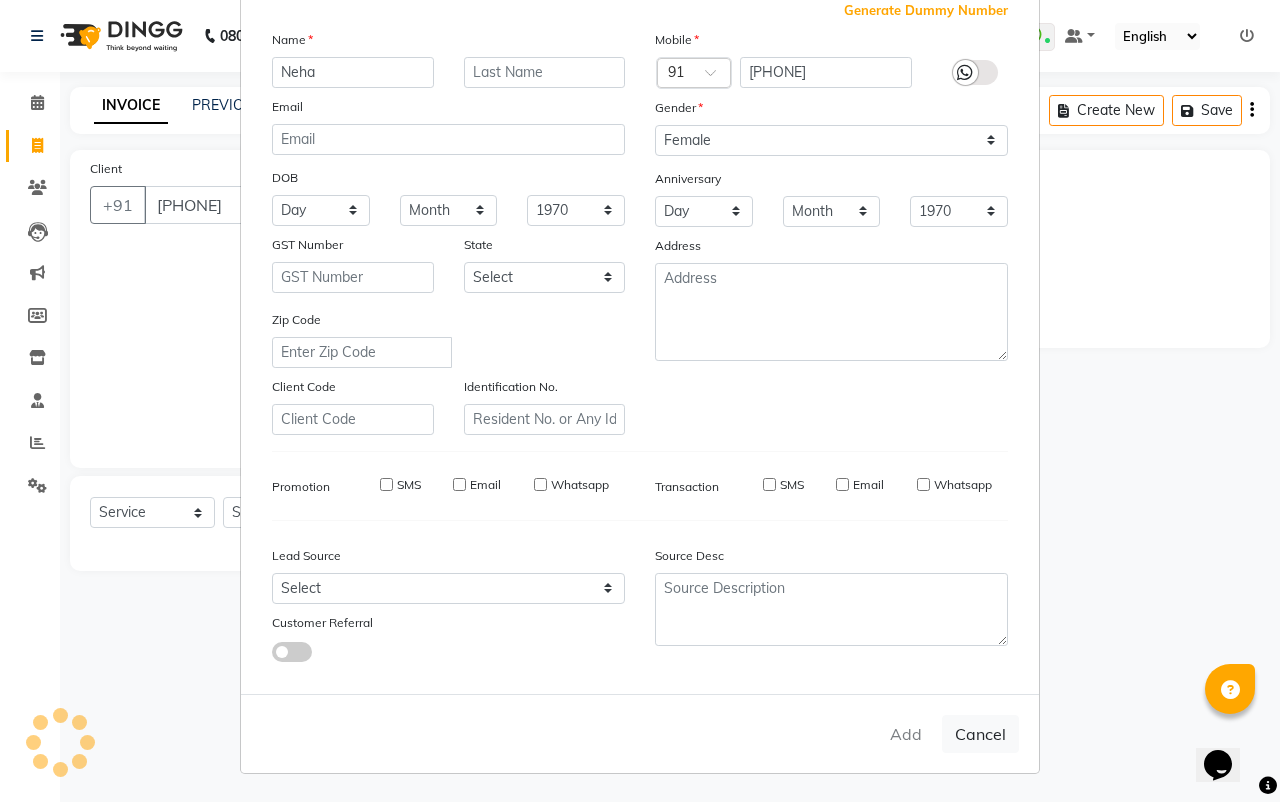 select 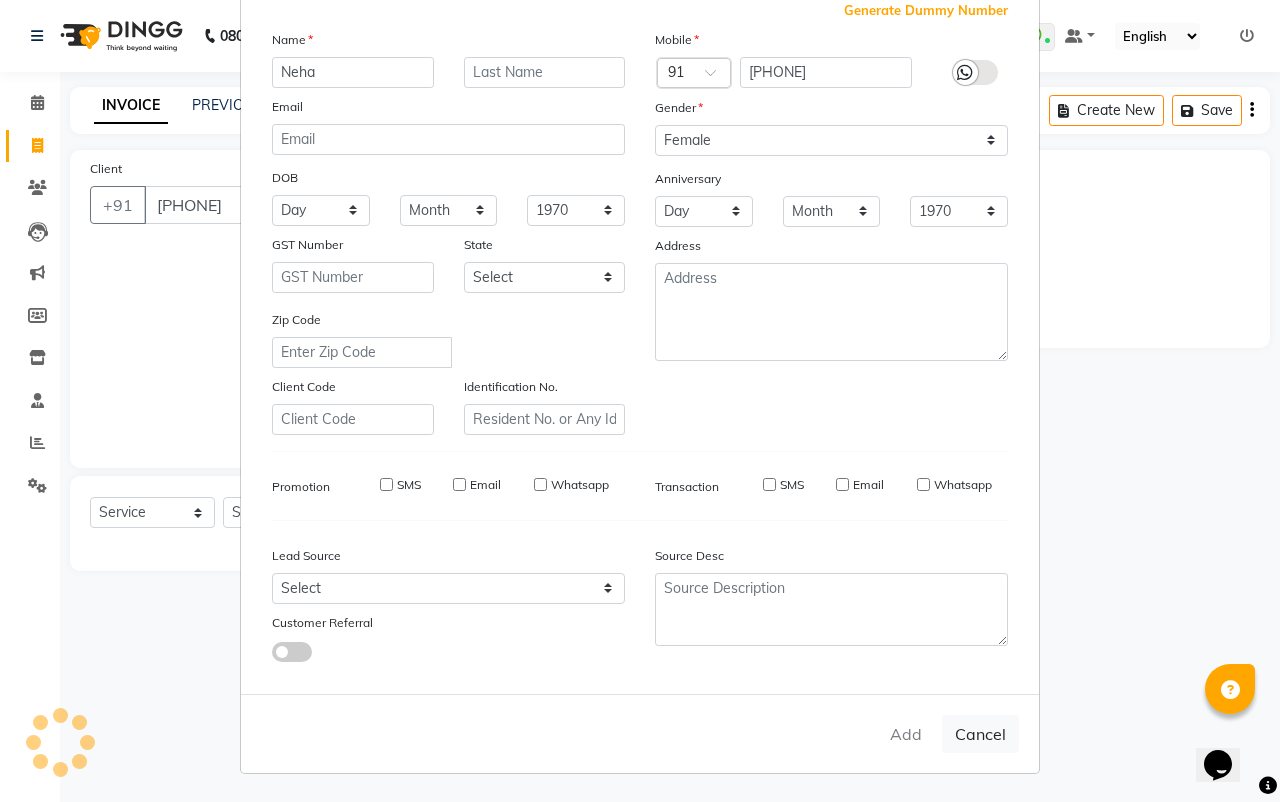 select 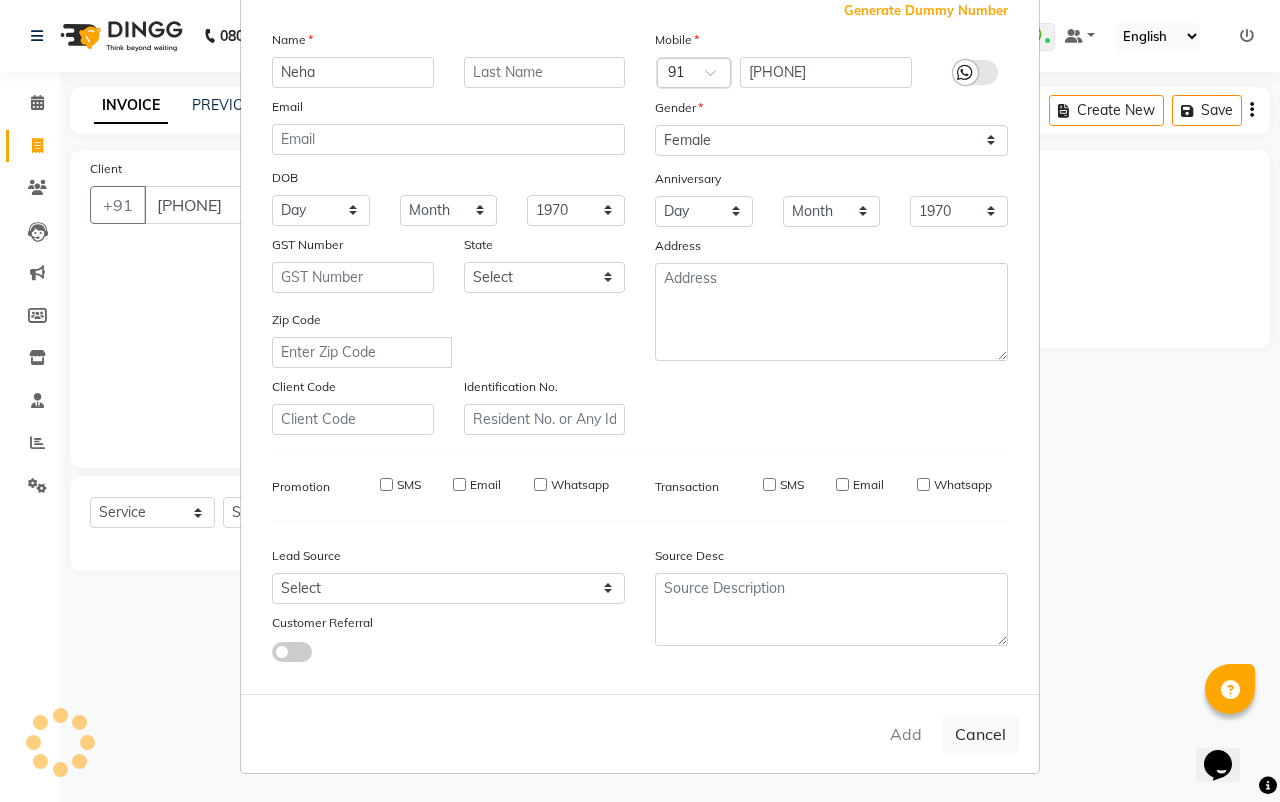 checkbox on "false" 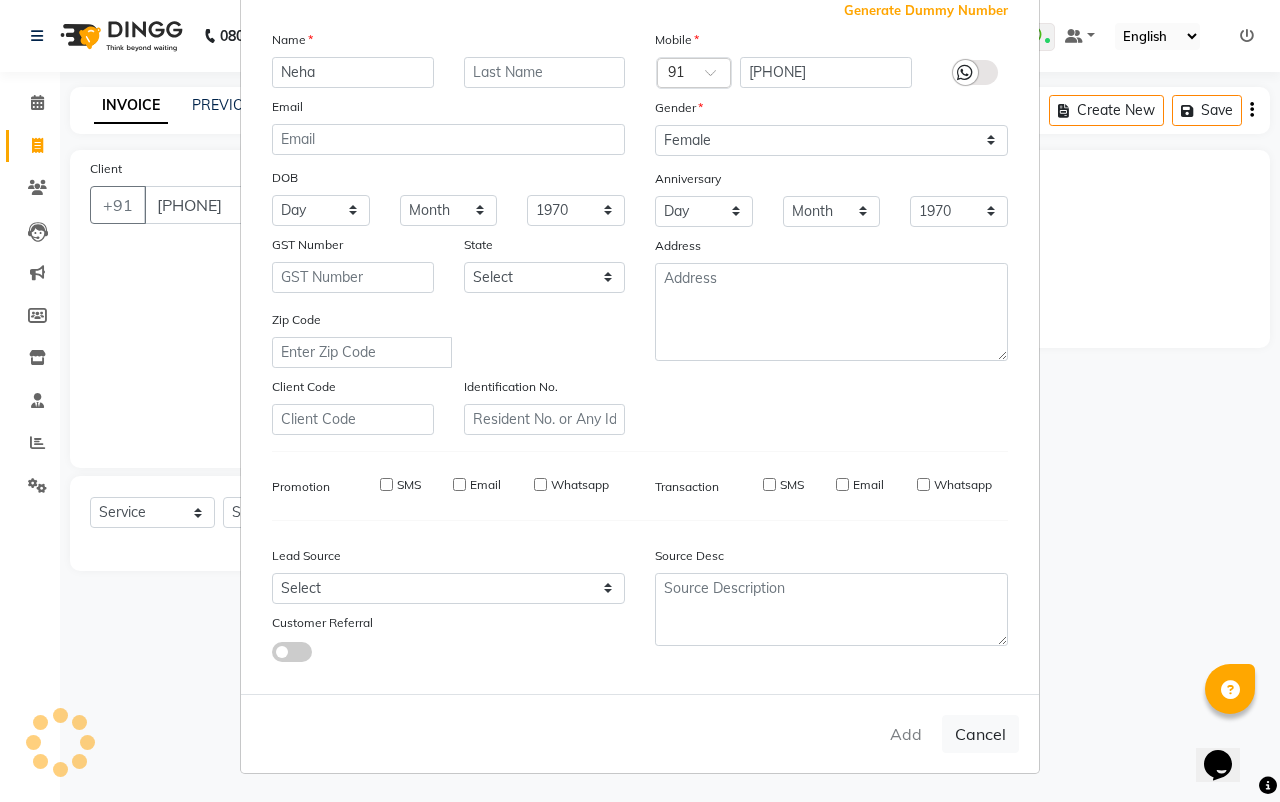 checkbox on "false" 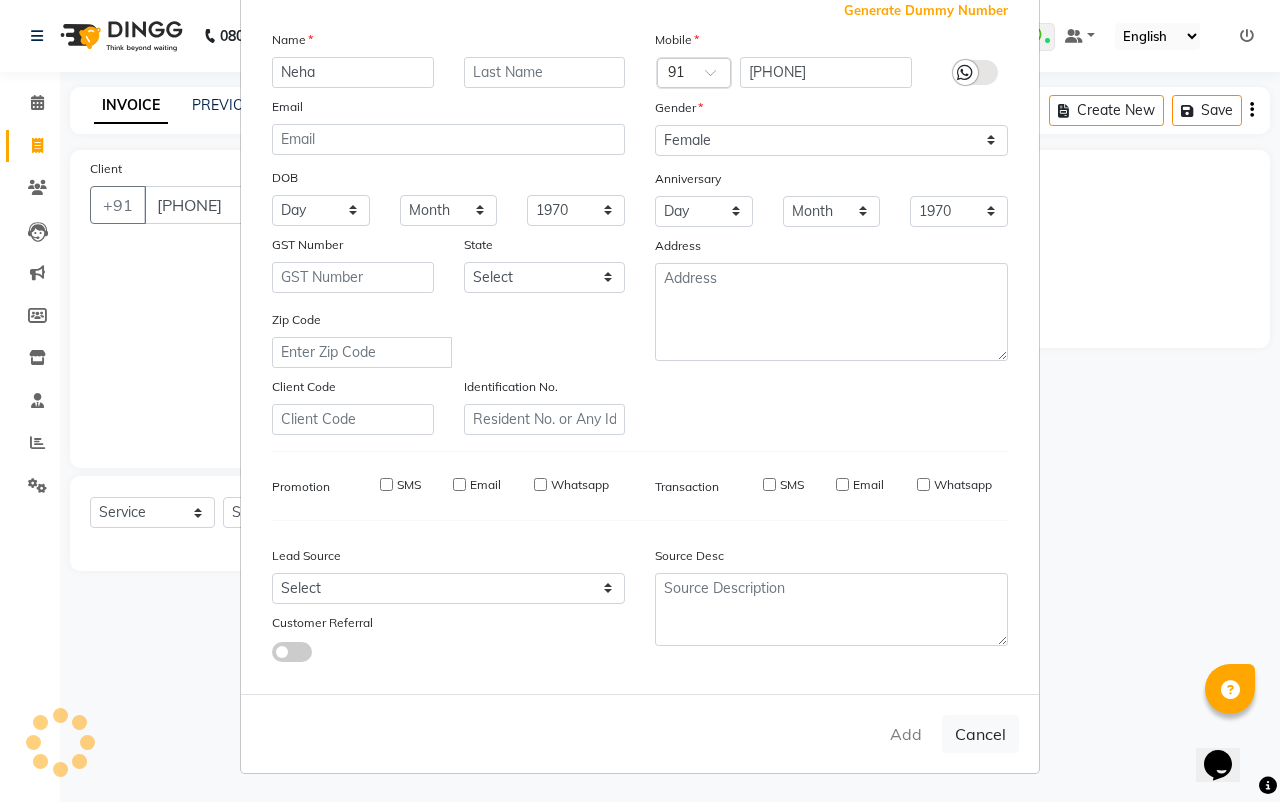 checkbox on "false" 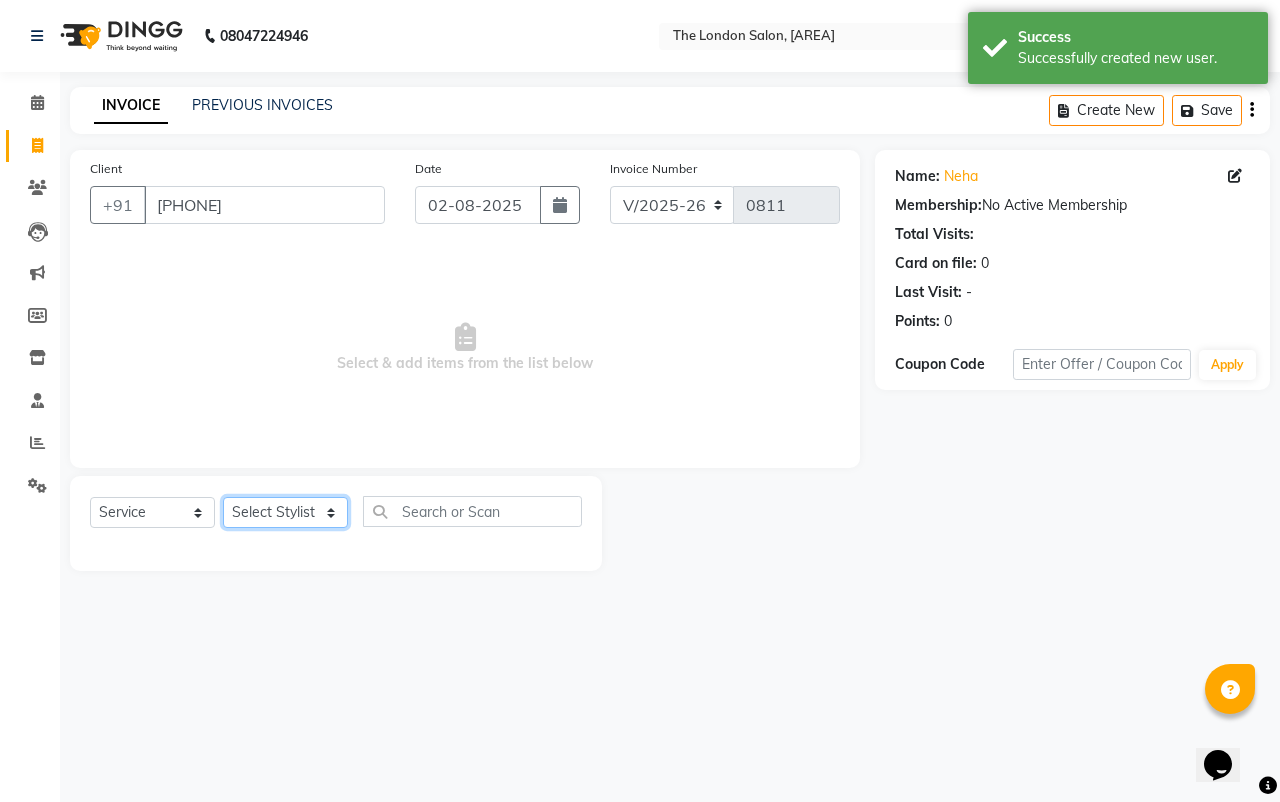 click on "Select Stylist ABHISHEK JAISWAL Akash Raut Dhanesh Sen kahkasha khan megha madavi PRAVIN ARJUN DAKAHA rishika sanwane shital baisware" 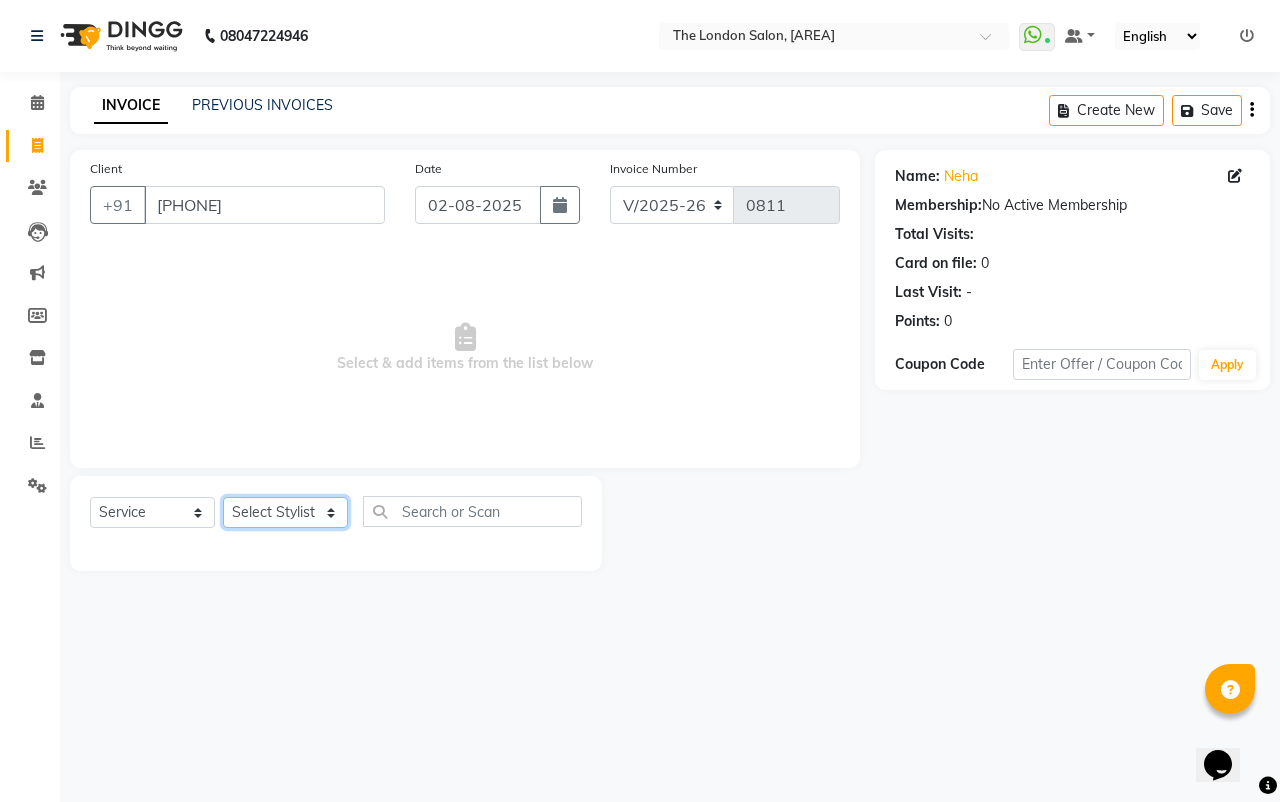 click on "Select Stylist ABHISHEK JAISWAL Akash Raut Dhanesh Sen kahkasha khan megha madavi PRAVIN ARJUN DAKAHA rishika sanwane shital baisware" 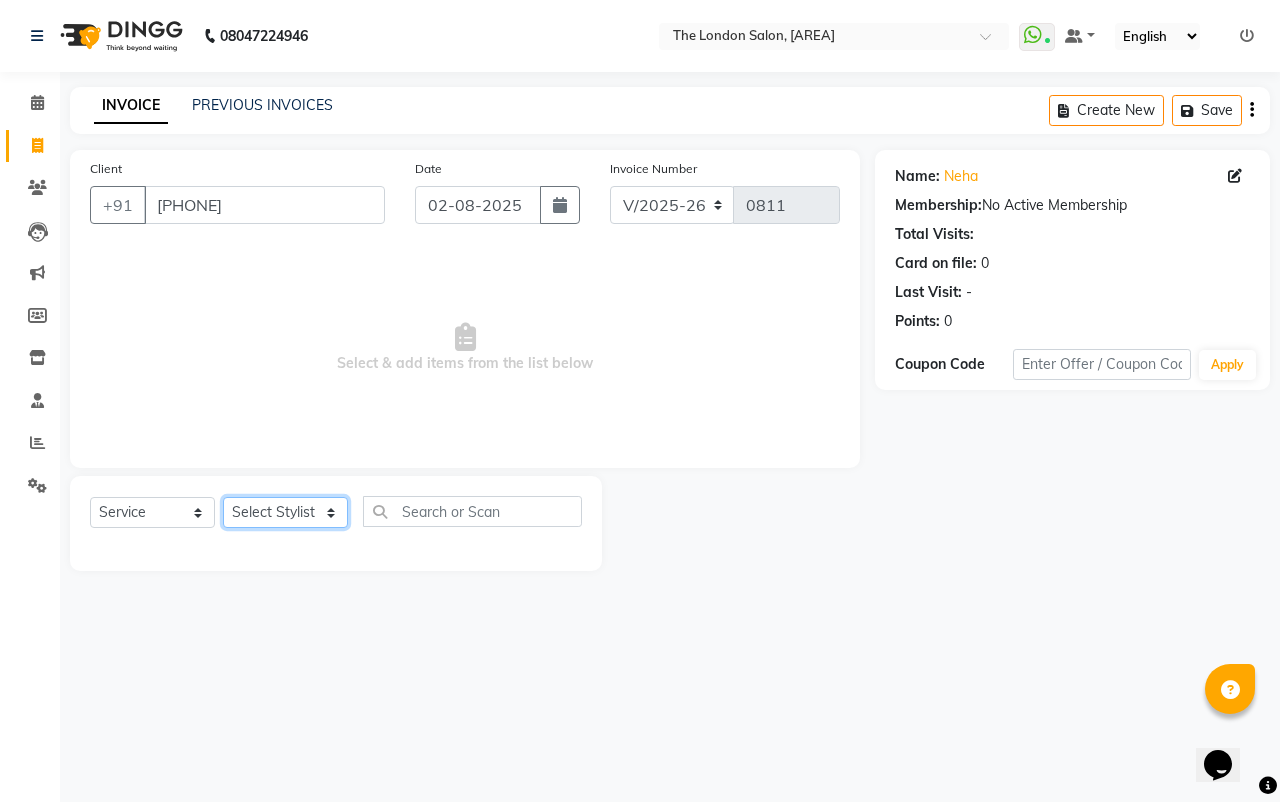 select on "44005" 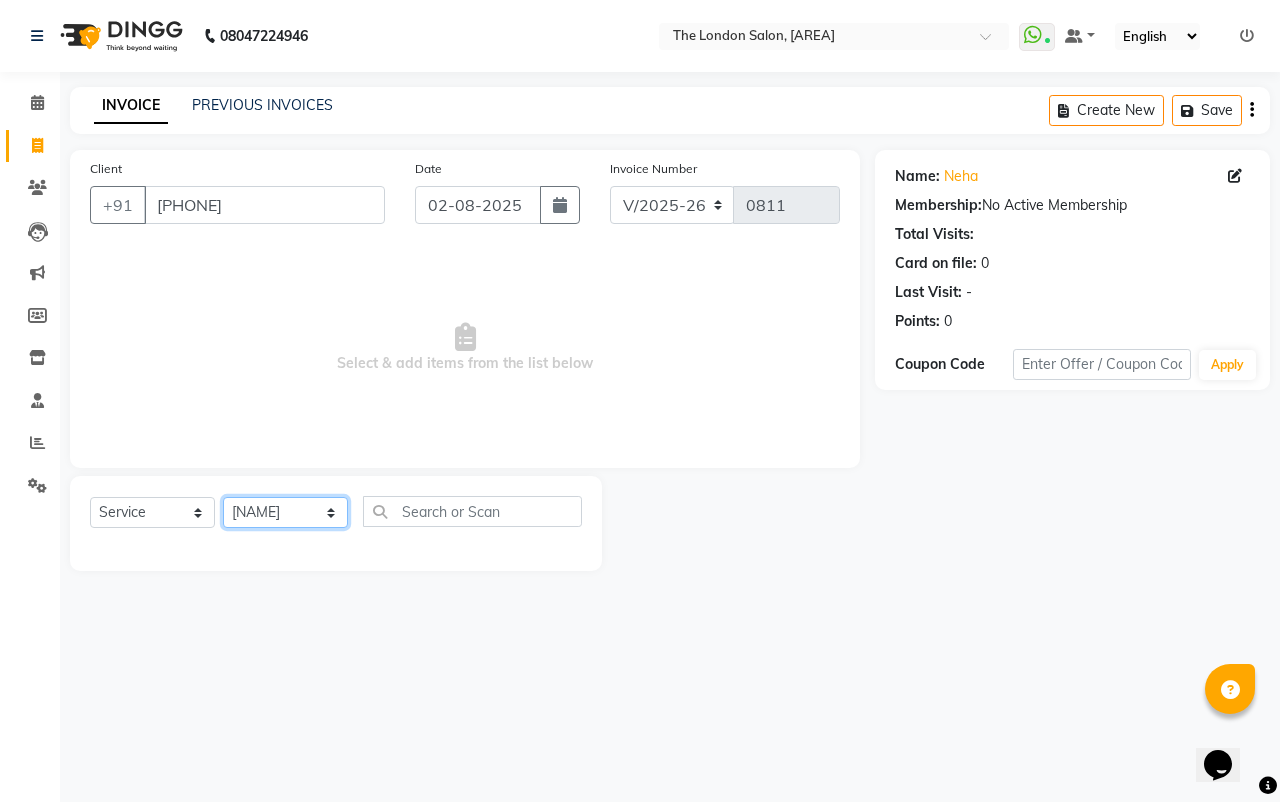 click on "Select Stylist ABHISHEK JAISWAL Akash Raut Dhanesh Sen kahkasha khan megha madavi PRAVIN ARJUN DAKAHA rishika sanwane shital baisware" 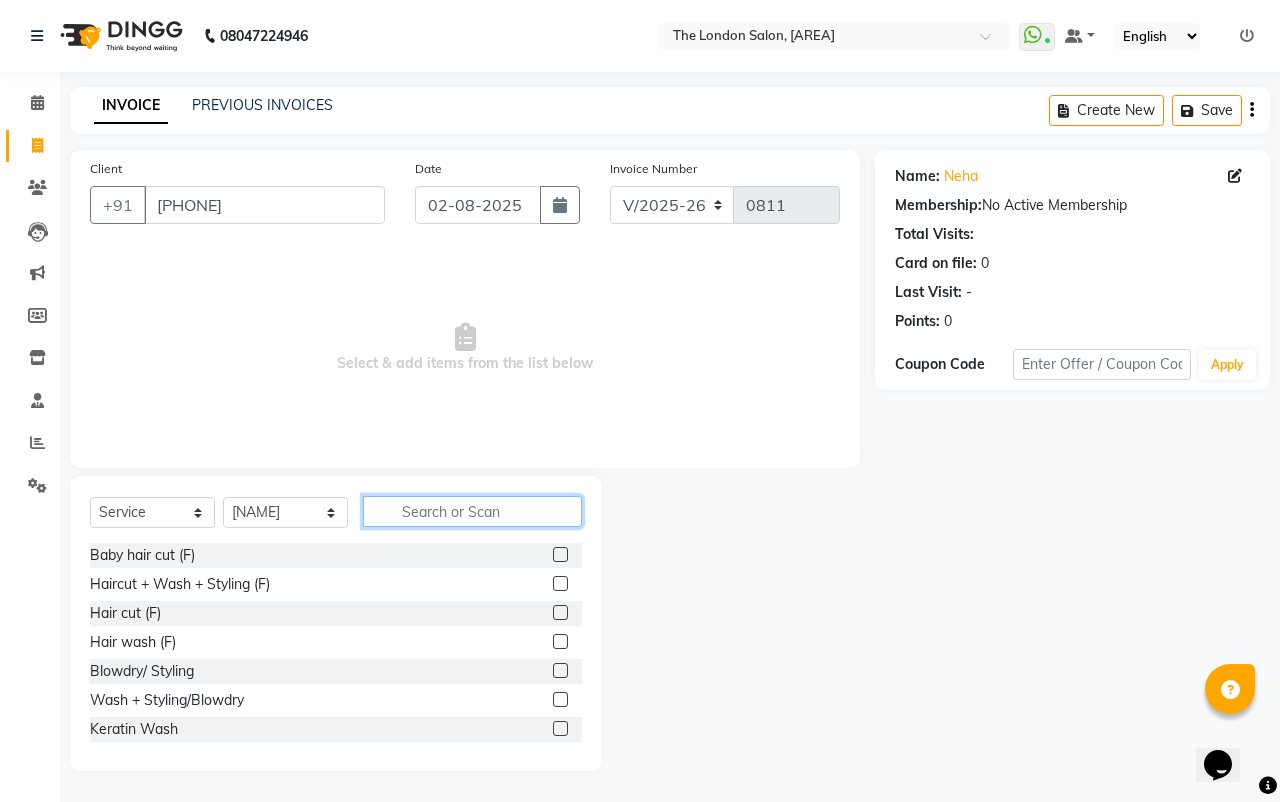 click 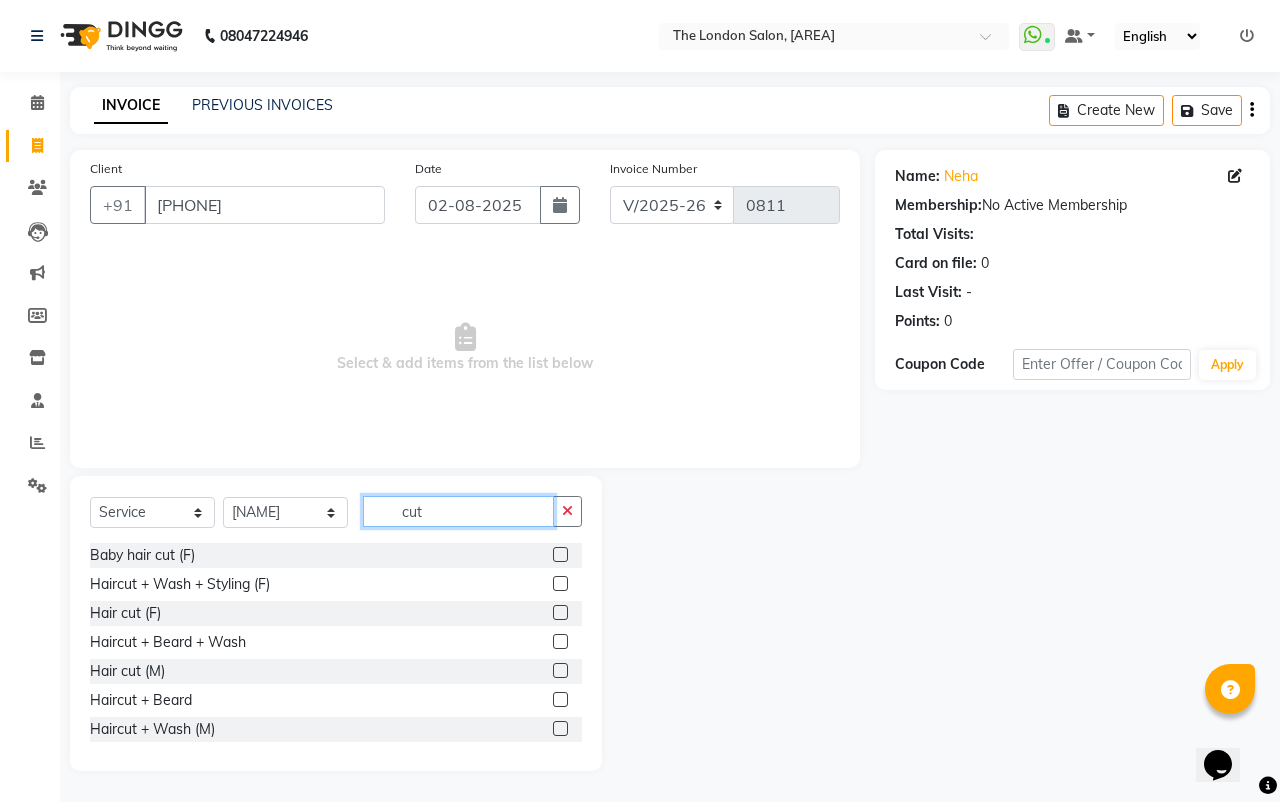 type on "cut" 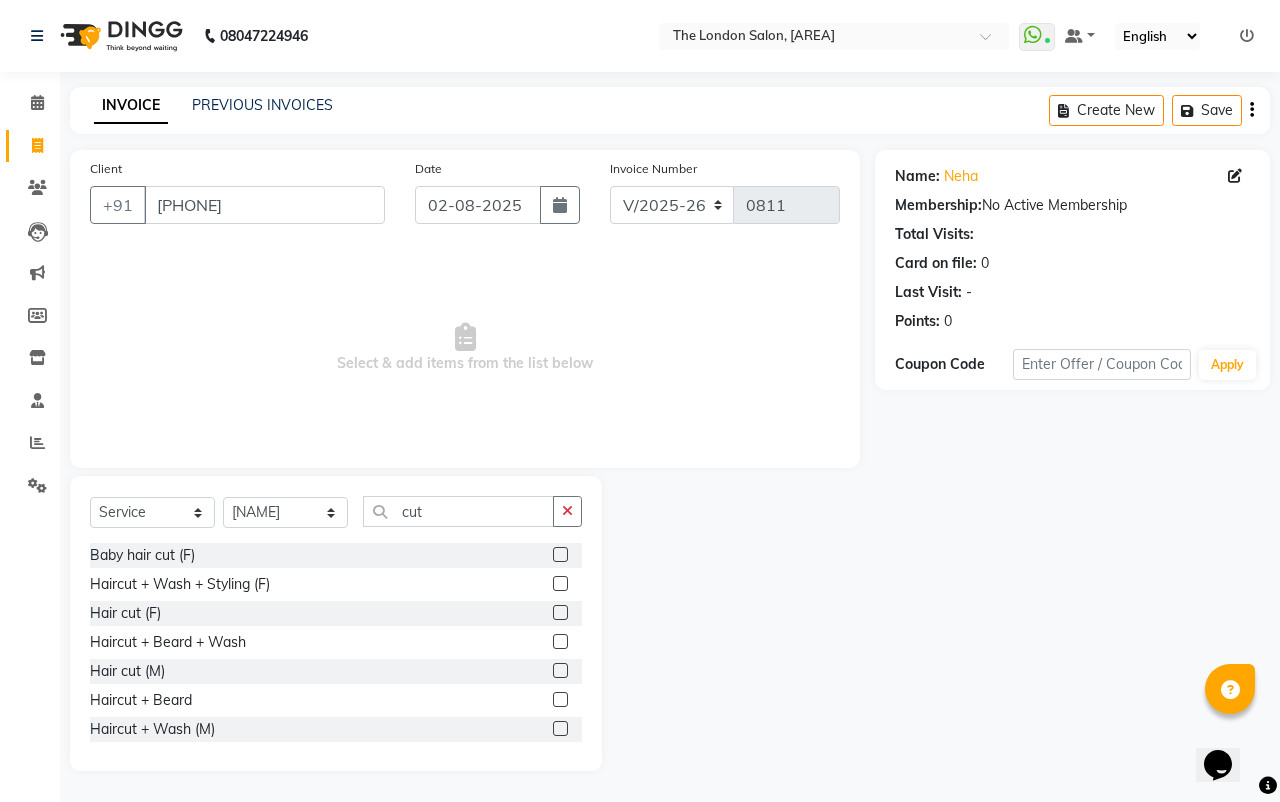 click 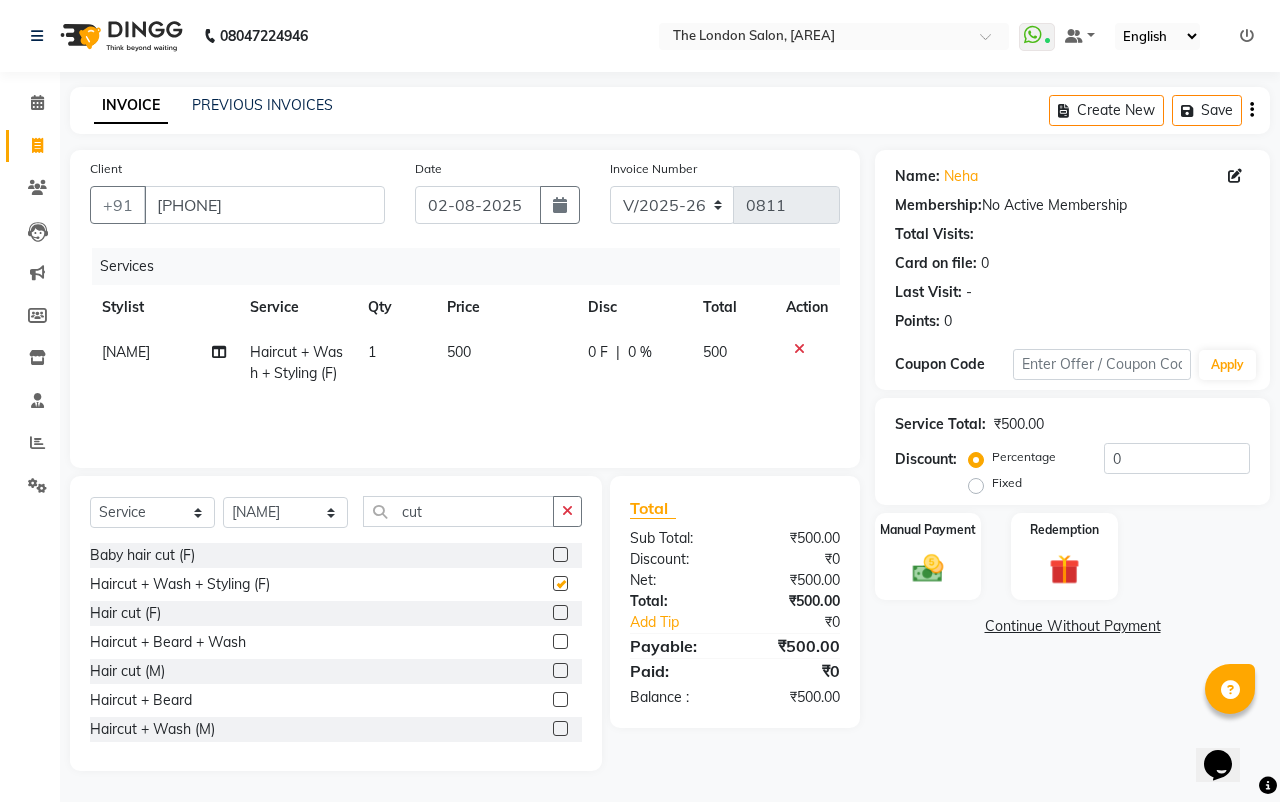 checkbox on "false" 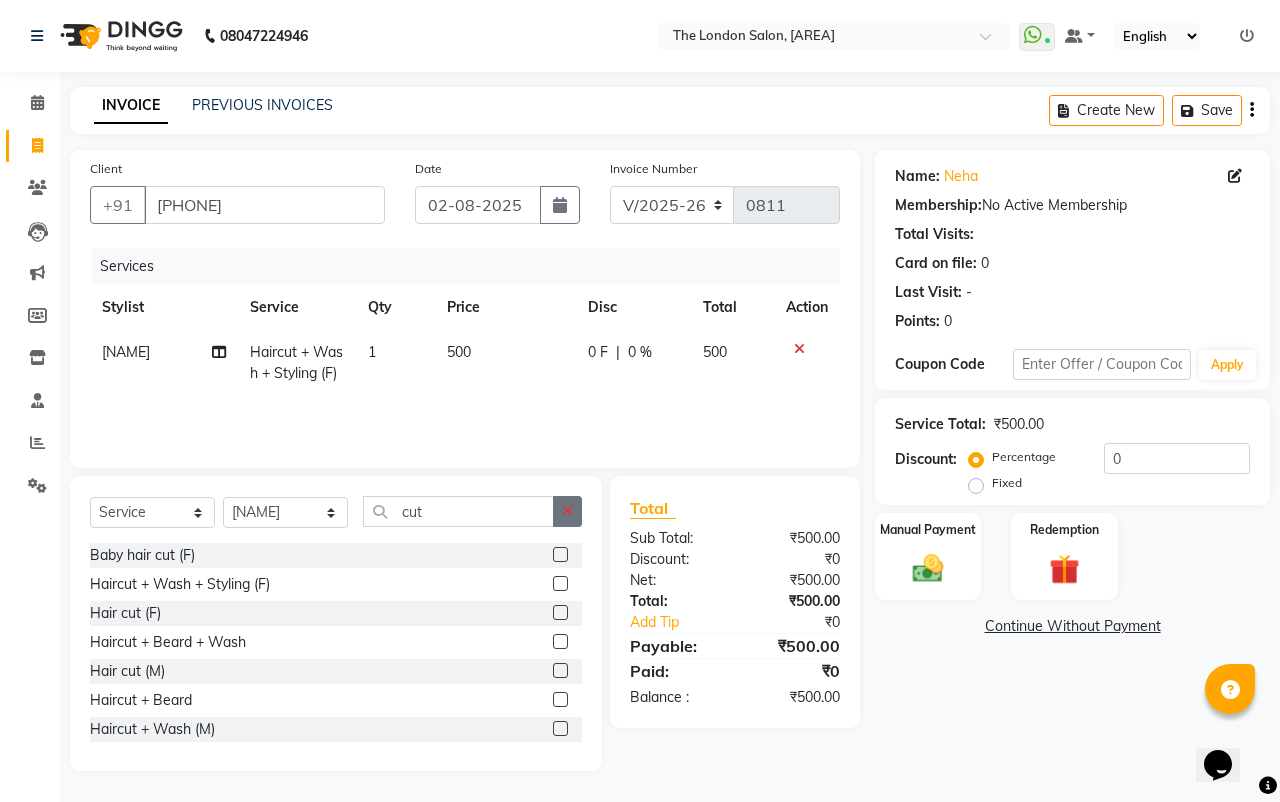 click 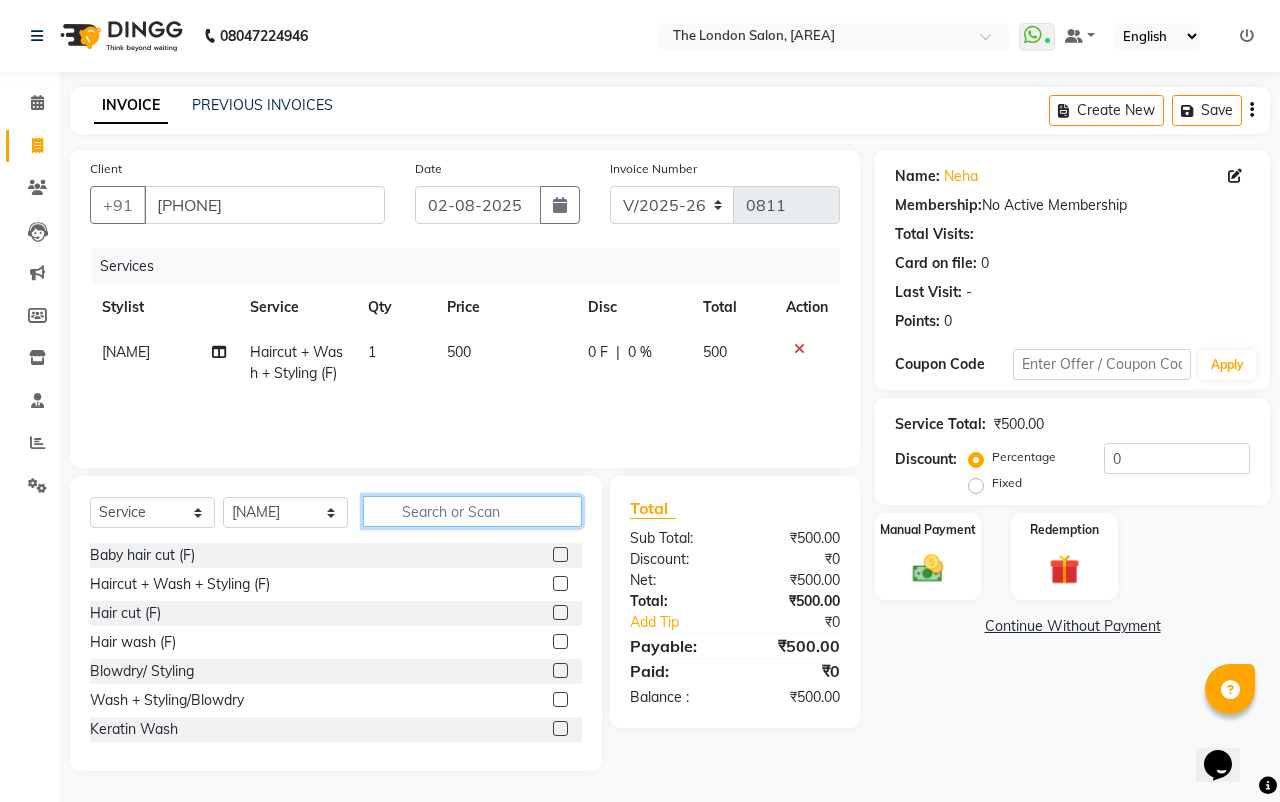 click 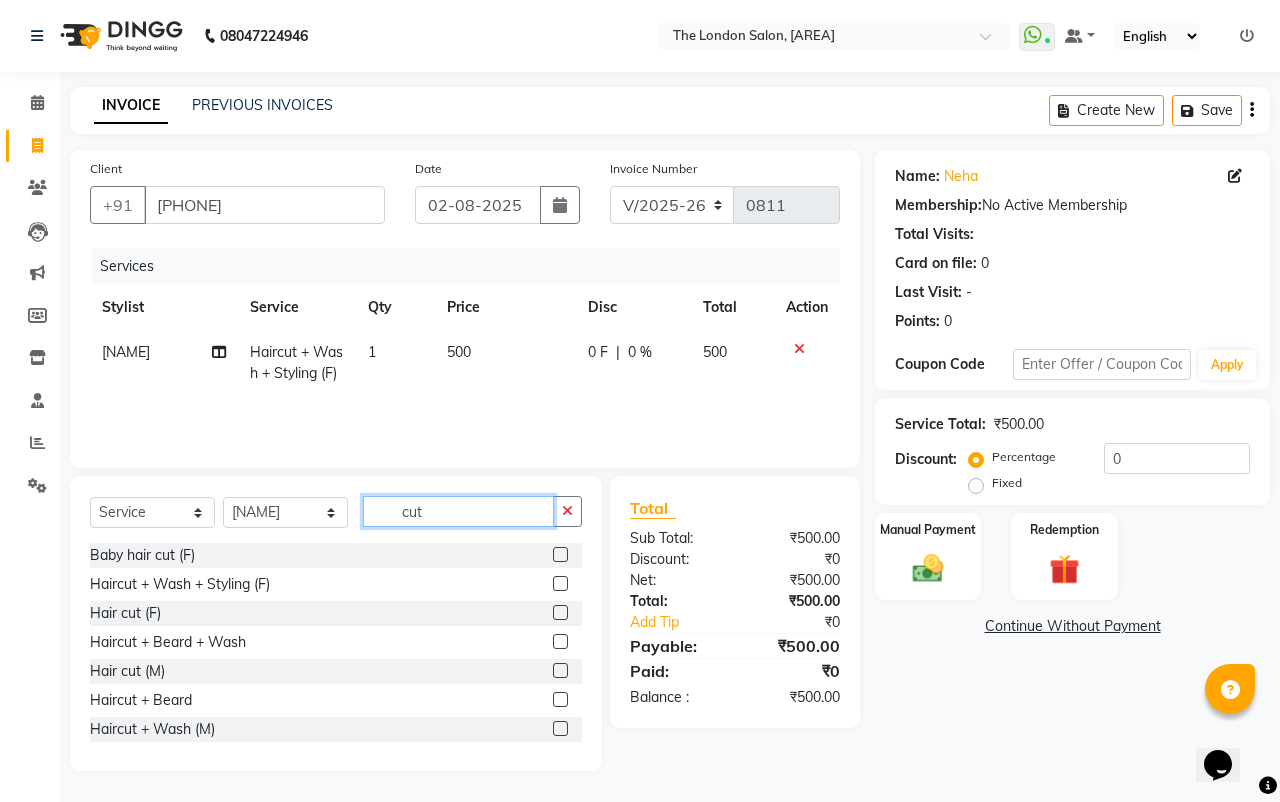 type on "cut" 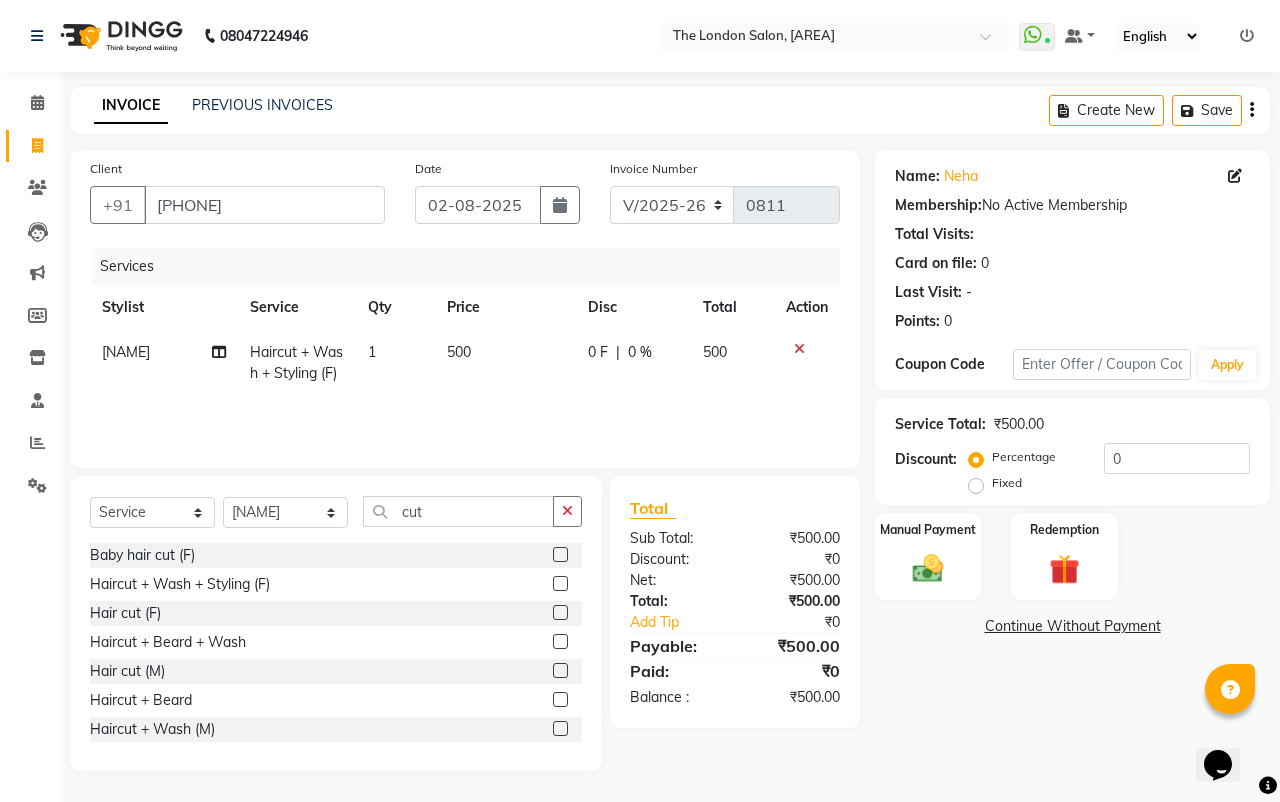click 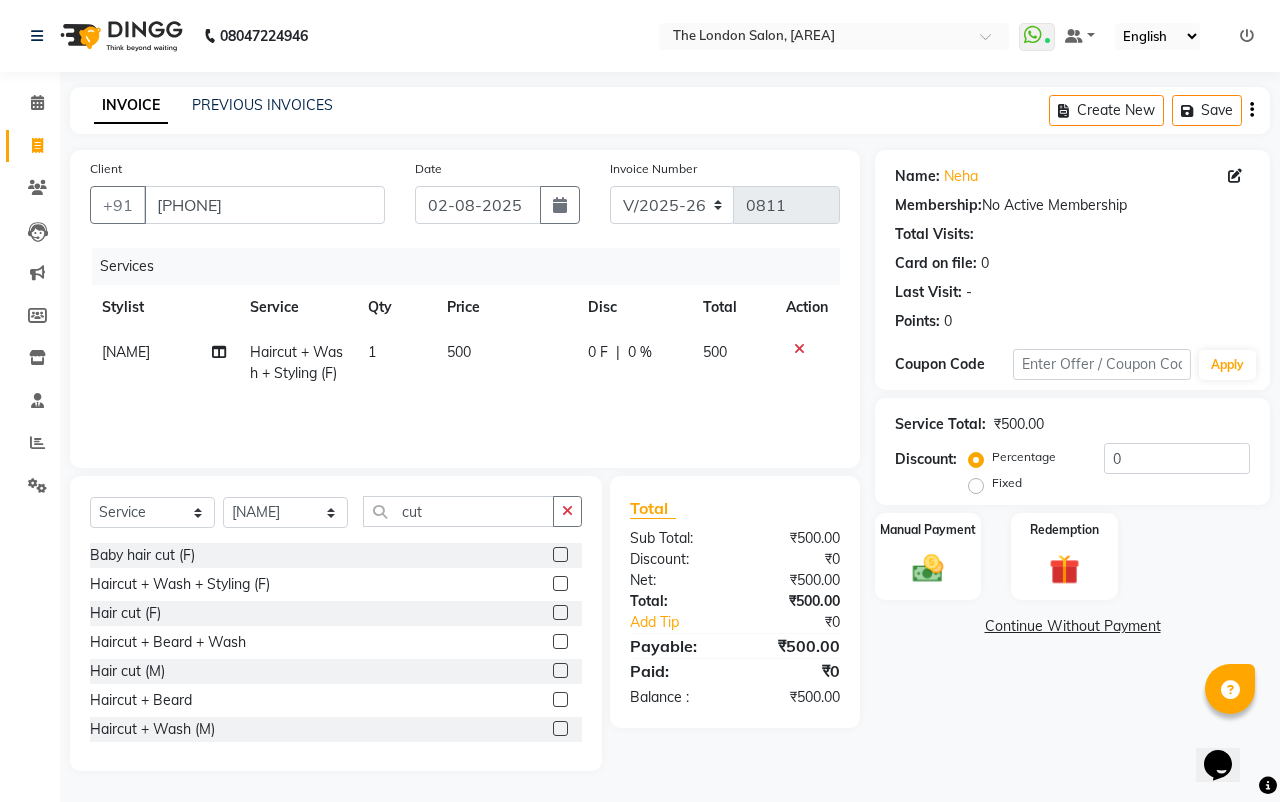click at bounding box center (559, 642) 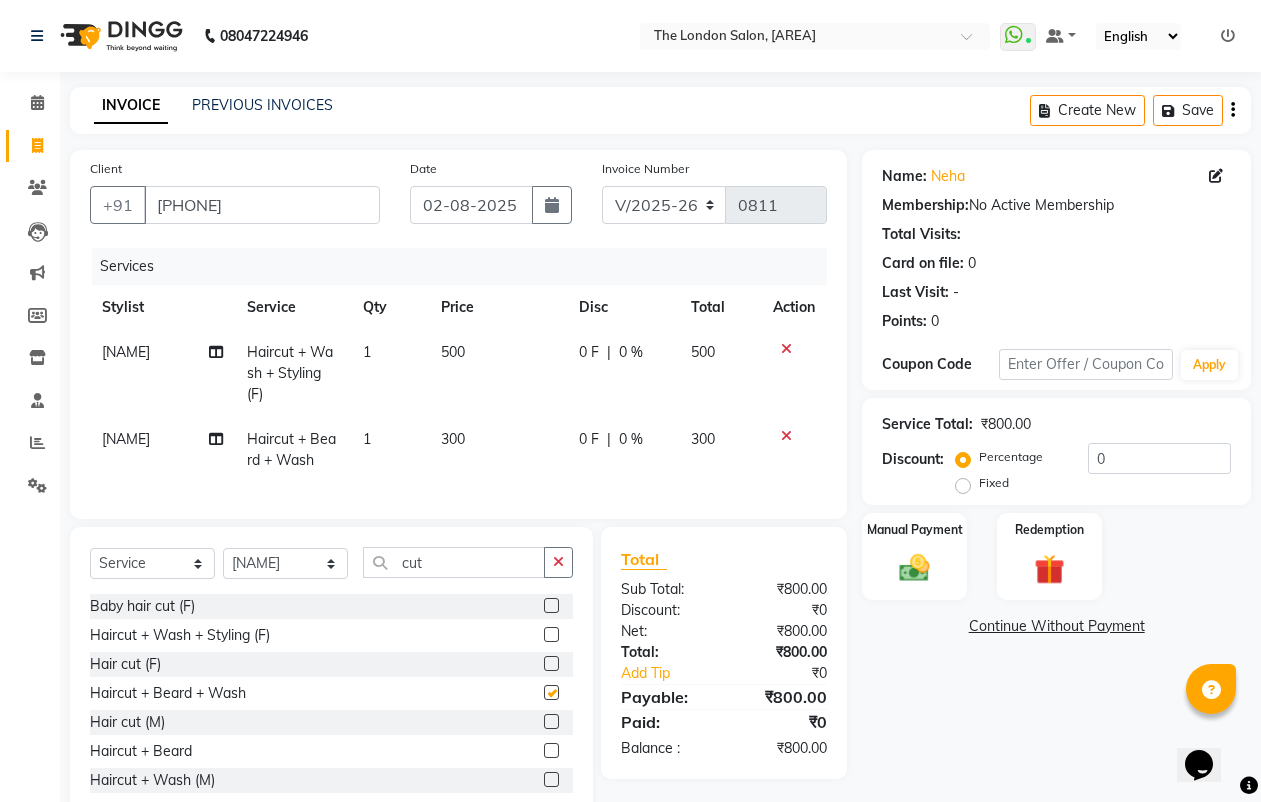 checkbox on "false" 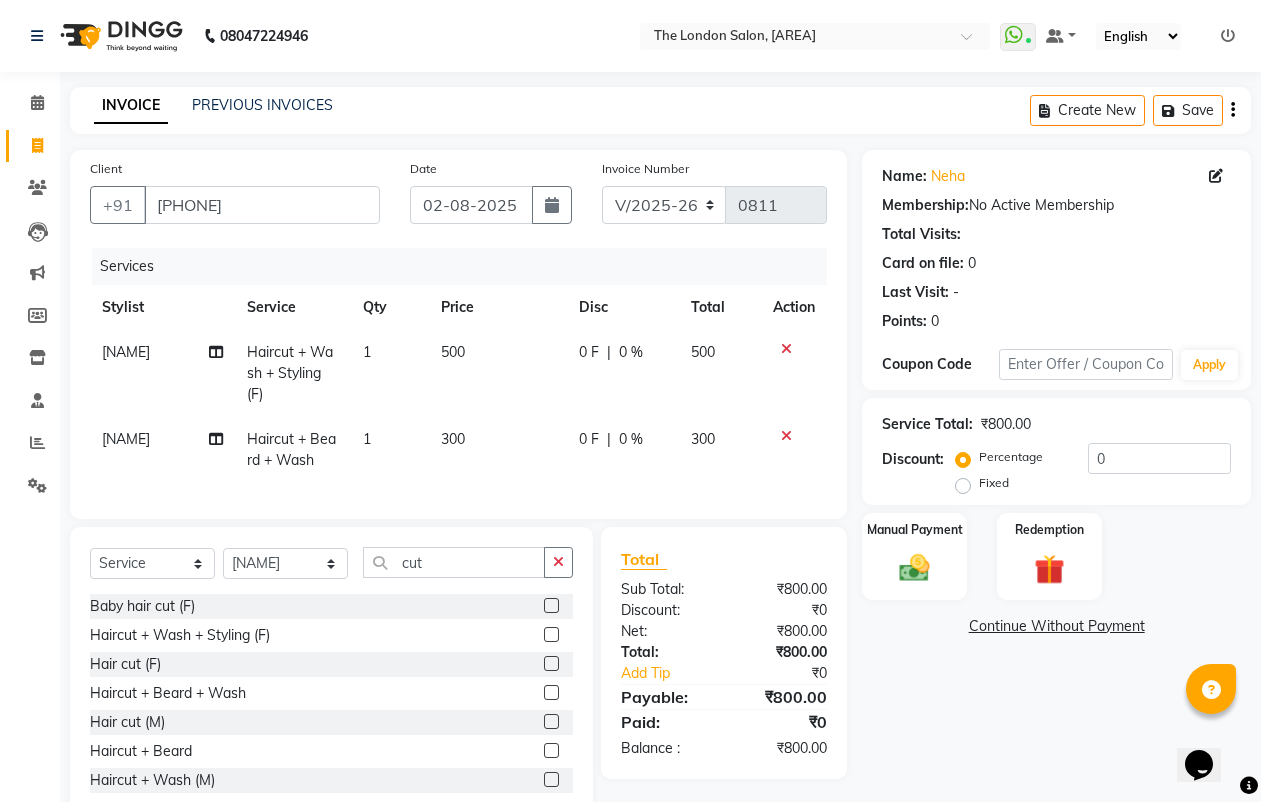 click on "500" 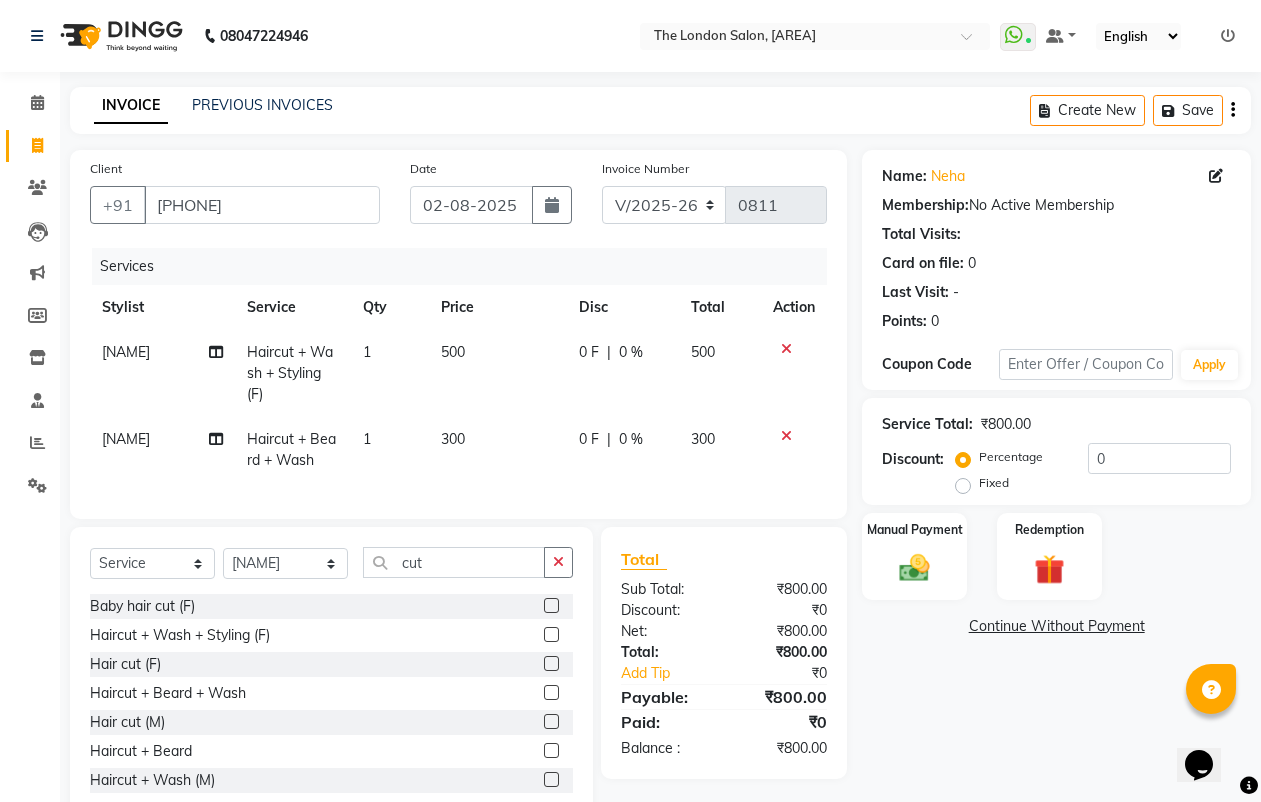 select on "44005" 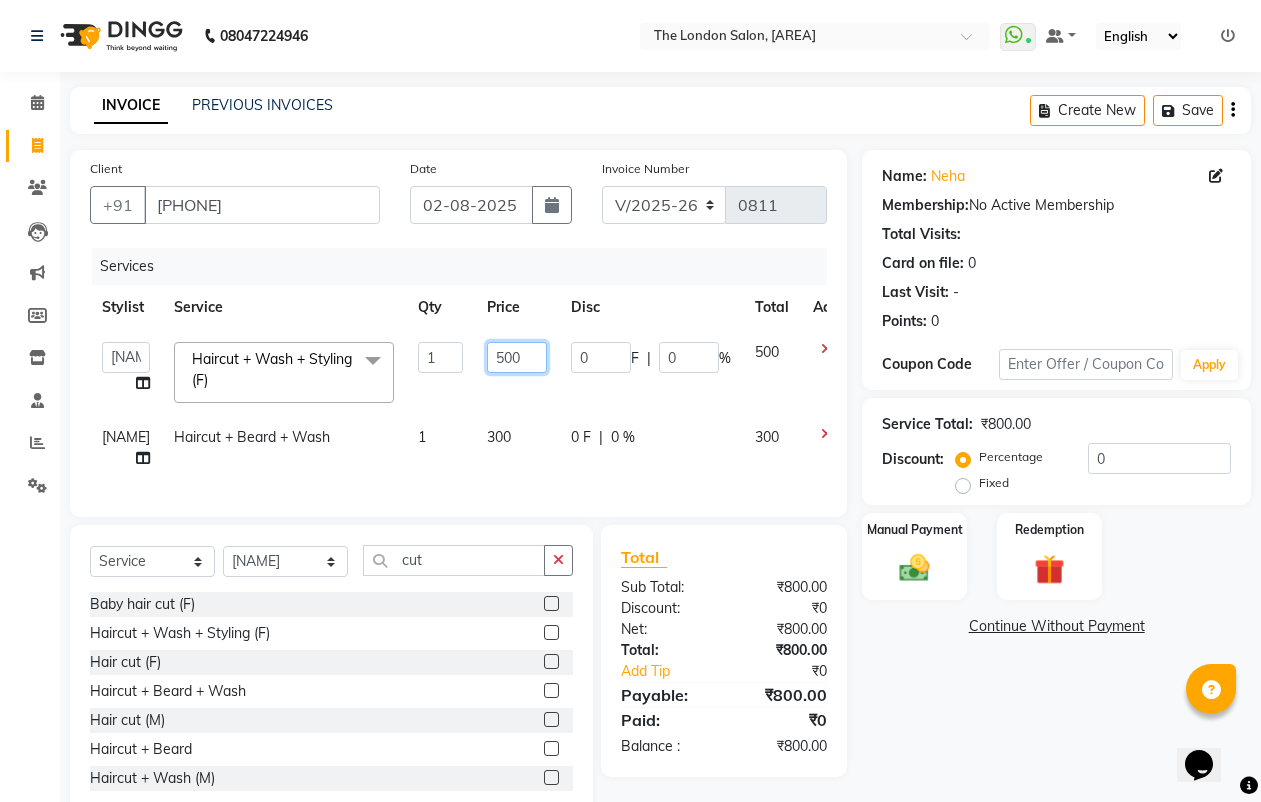 click on "500" 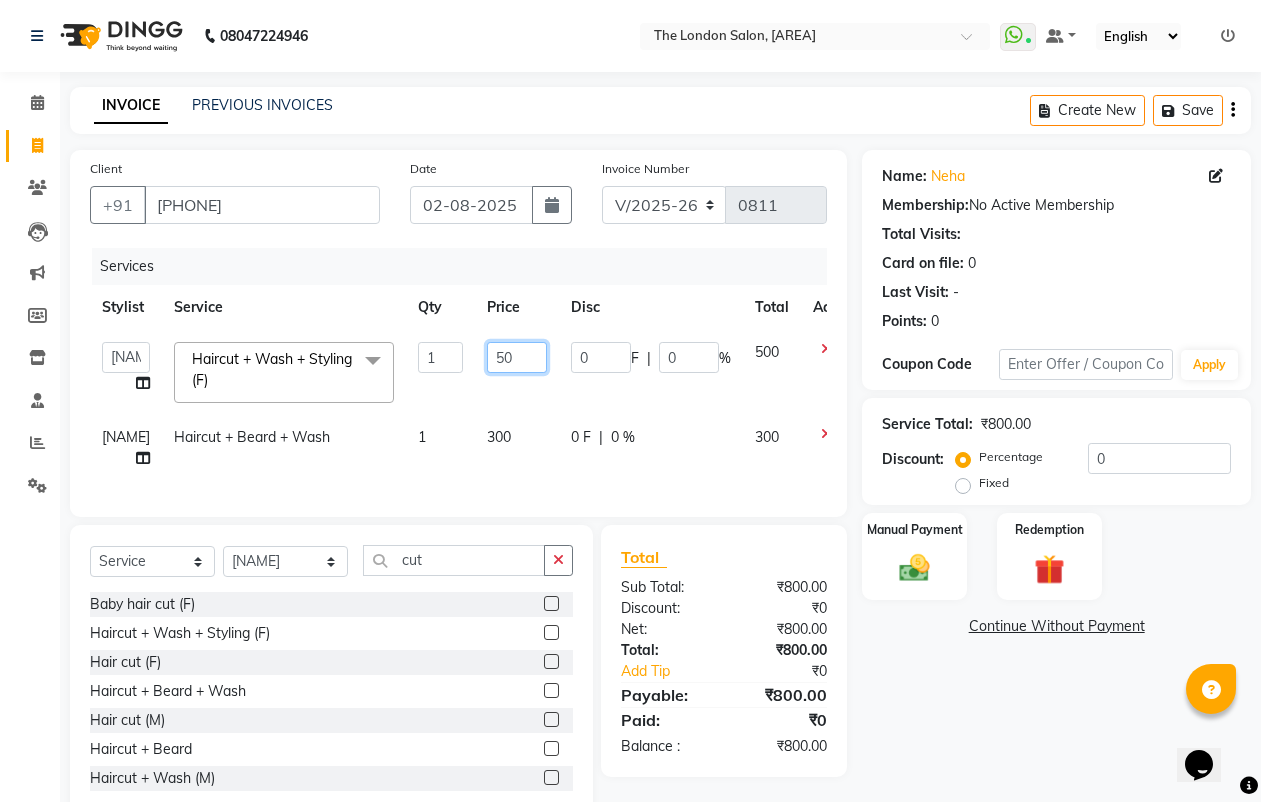 type on "5" 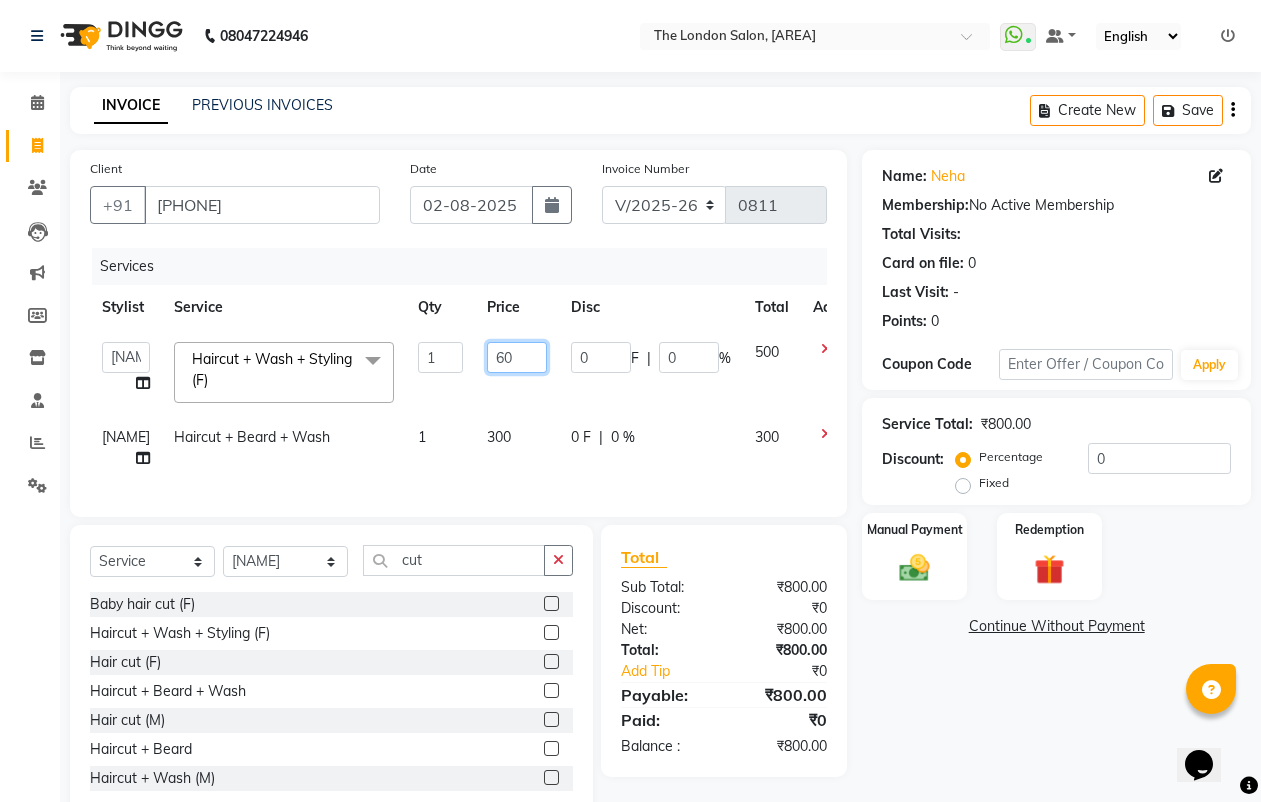 type on "600" 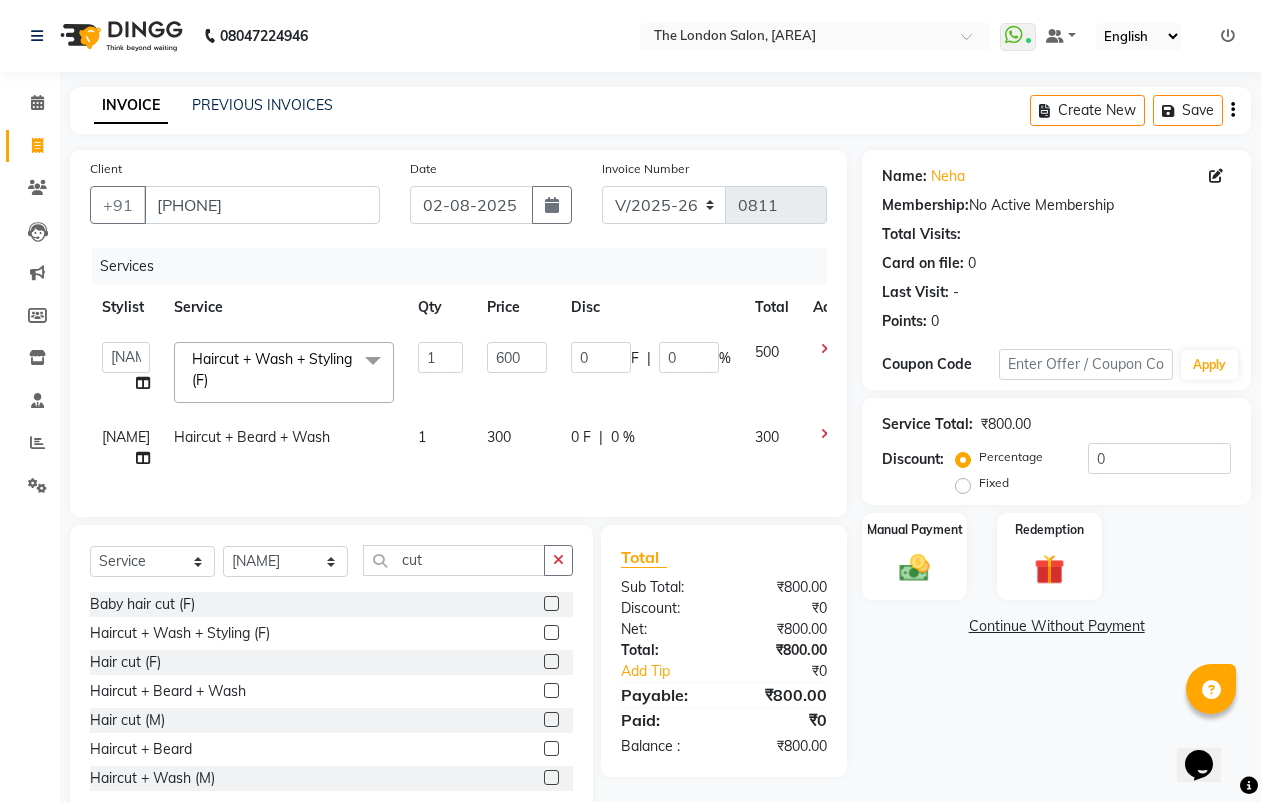 click on "Name: [NAME] Membership: No Active Membership Total Visits: Card on file: 0 Last Visit: - Points: 0 Coupon Code Apply Service Total: ₹800.00 Discount: Percentage Fixed 0 Manual Payment Redemption Continue Without Payment" 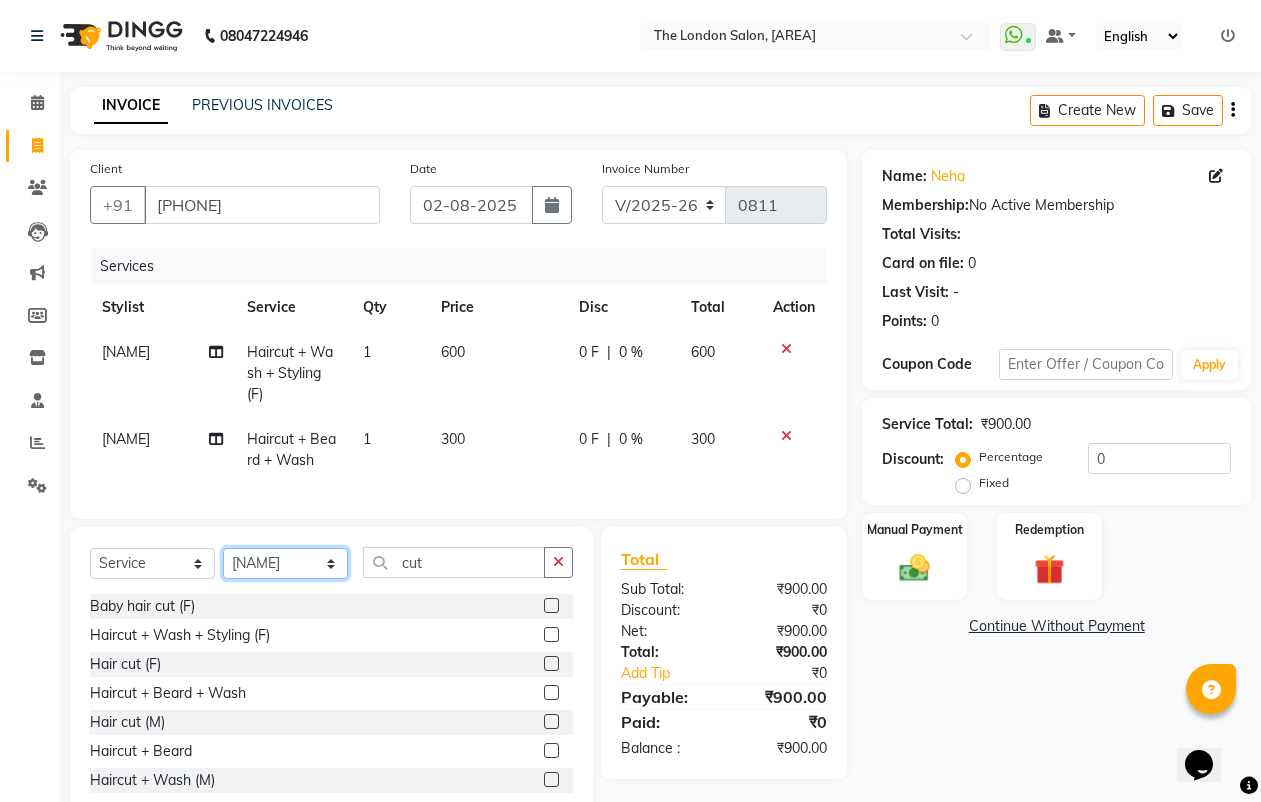 click on "Select Stylist ABHISHEK JAISWAL Akash Raut Dhanesh Sen kahkasha khan megha madavi PRAVIN ARJUN DAKAHA rishika sanwane shital baisware" 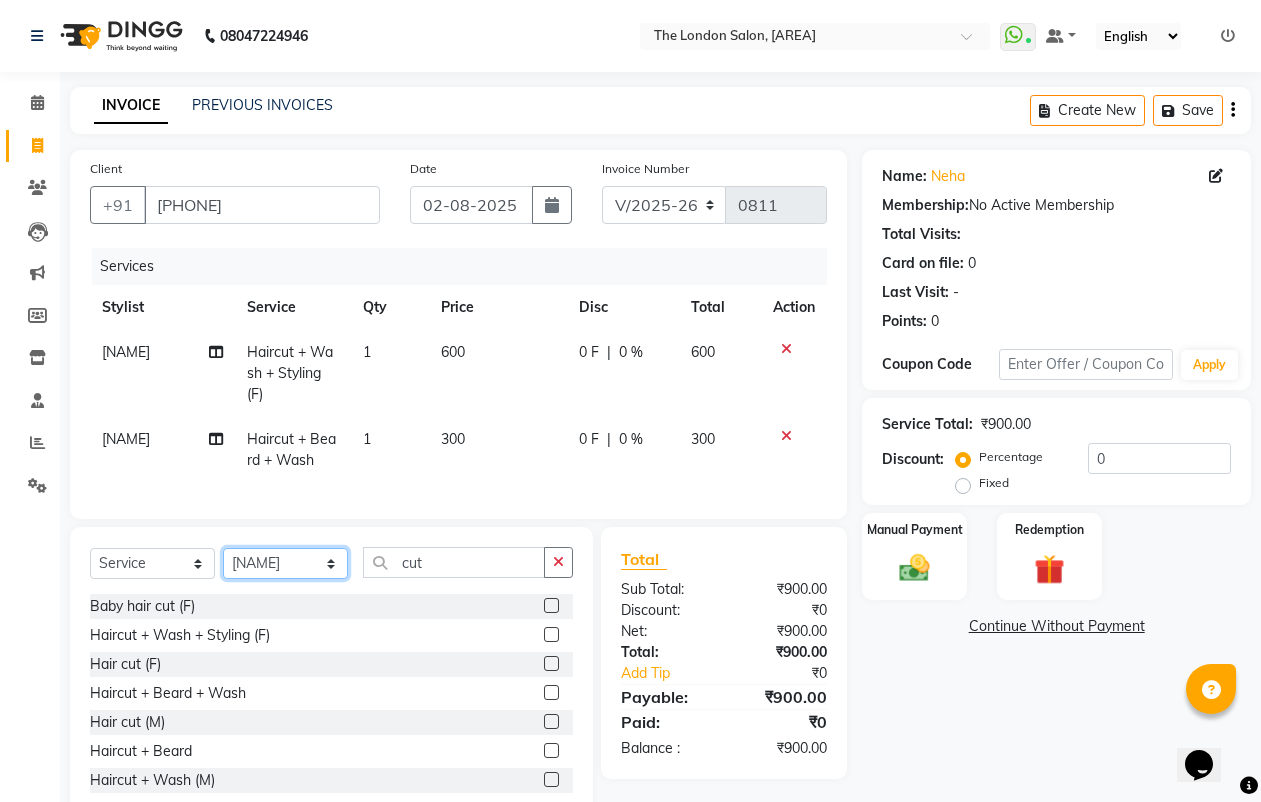click on "Select Stylist ABHISHEK JAISWAL Akash Raut Dhanesh Sen kahkasha khan megha madavi PRAVIN ARJUN DAKAHA rishika sanwane shital baisware" 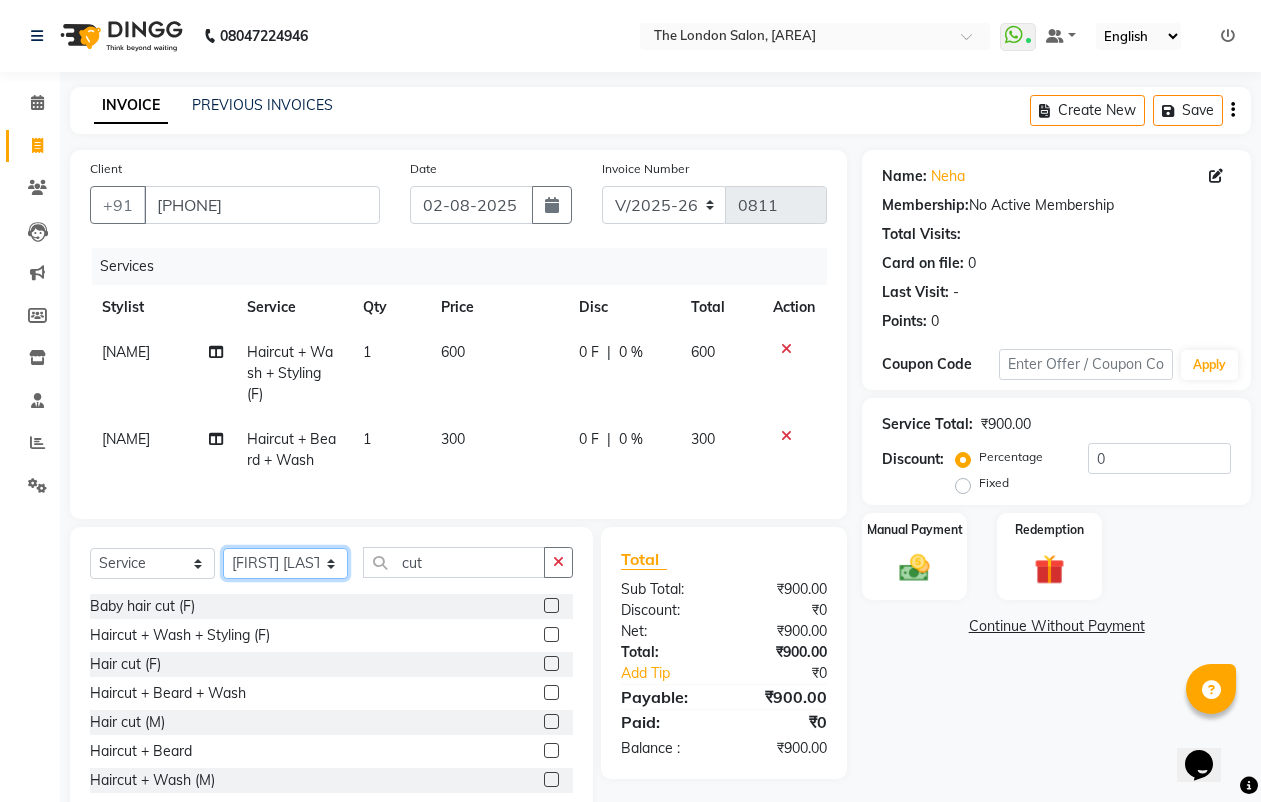 click on "Select Stylist ABHISHEK JAISWAL Akash Raut Dhanesh Sen kahkasha khan megha madavi PRAVIN ARJUN DAKAHA rishika sanwane shital baisware" 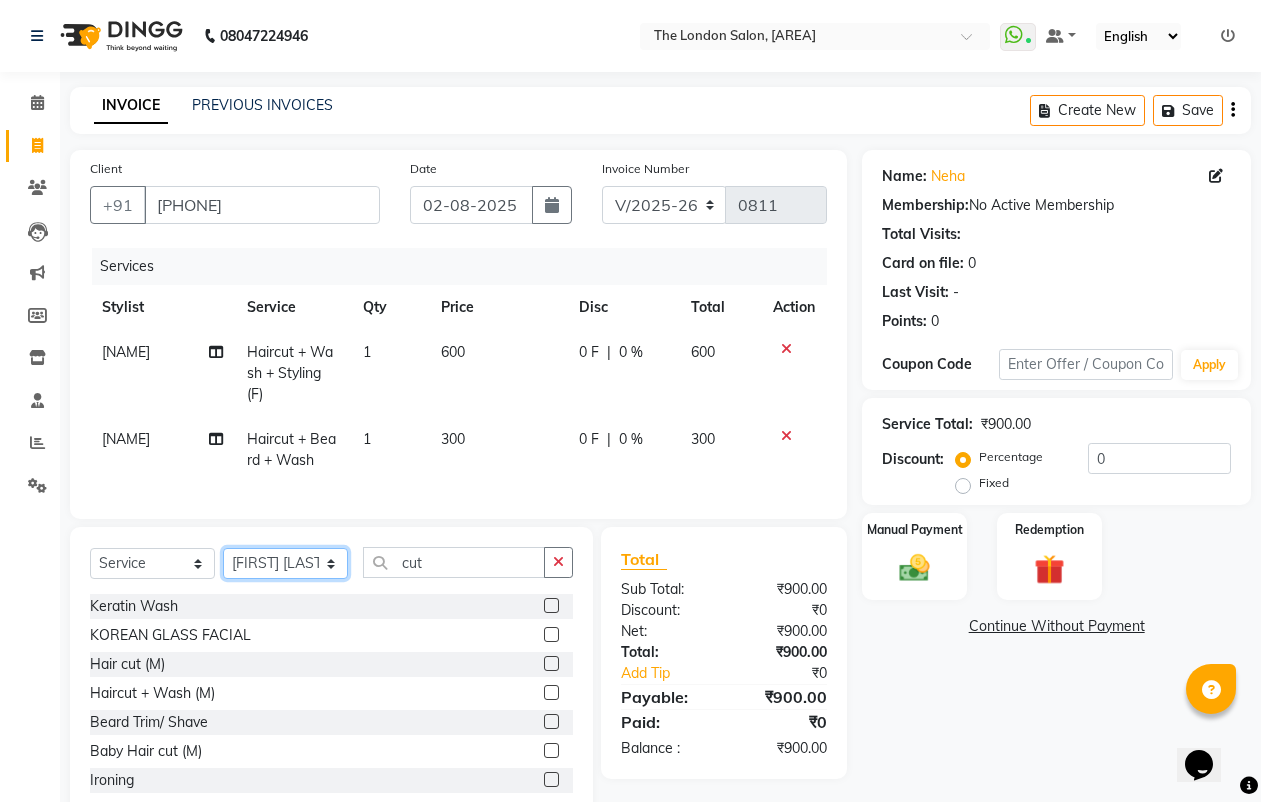 click on "Select Stylist ABHISHEK JAISWAL Akash Raut Dhanesh Sen kahkasha khan megha madavi PRAVIN ARJUN DAKAHA rishika sanwane shital baisware" 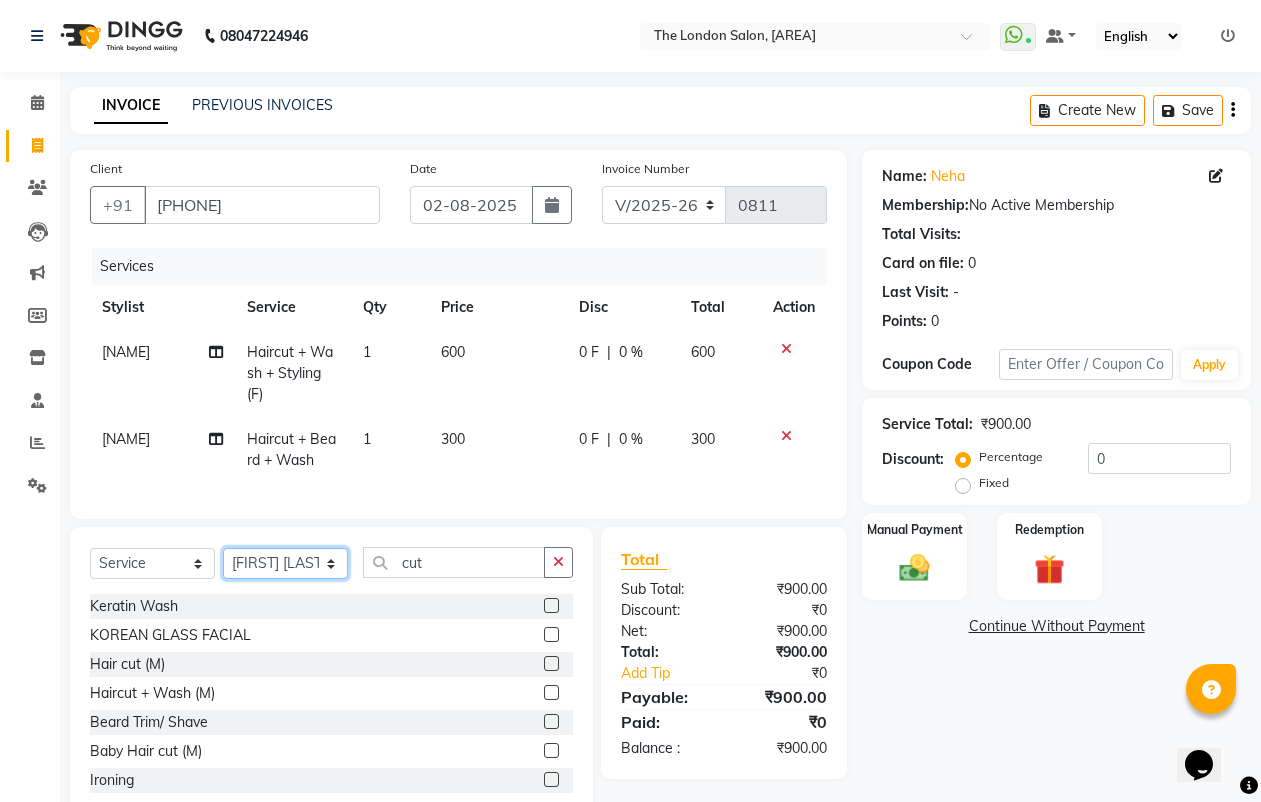 click on "Select Stylist ABHISHEK JAISWAL Akash Raut Dhanesh Sen kahkasha khan megha madavi PRAVIN ARJUN DAKAHA rishika sanwane shital baisware" 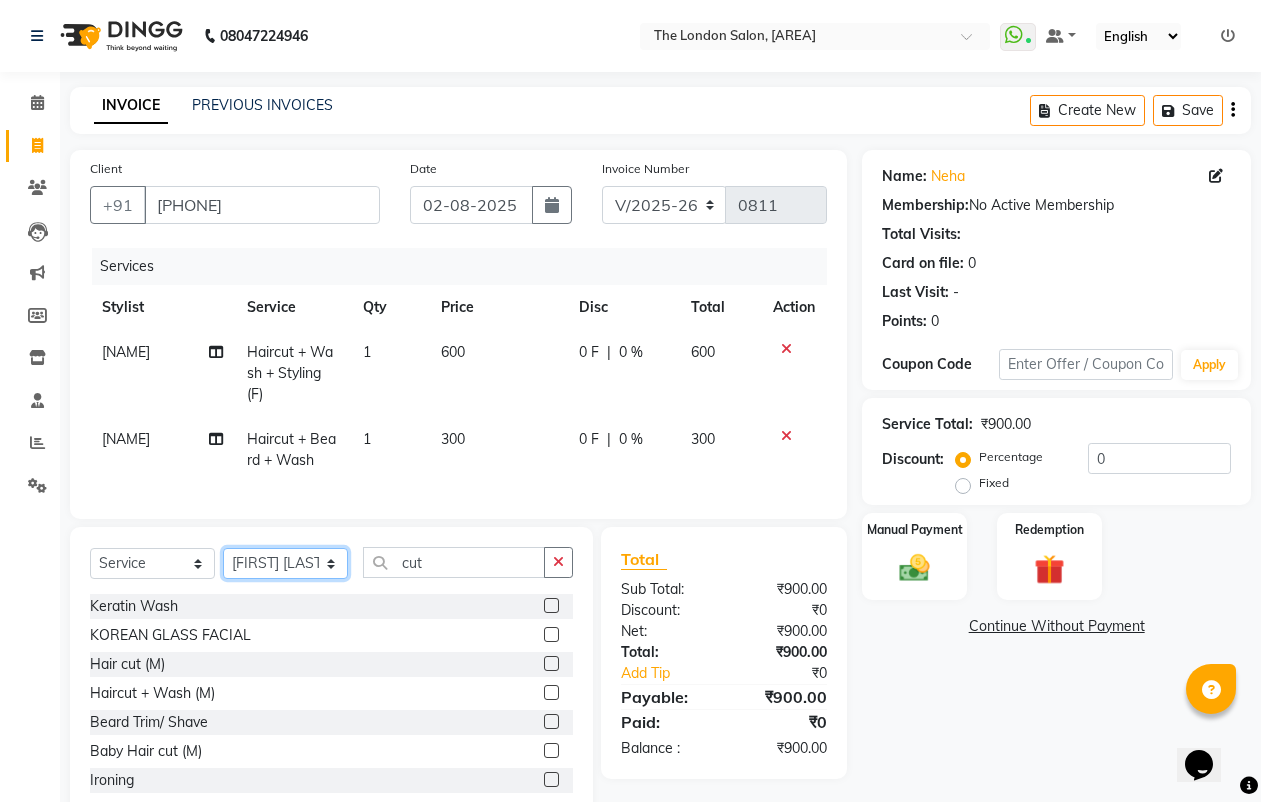 select on "83848" 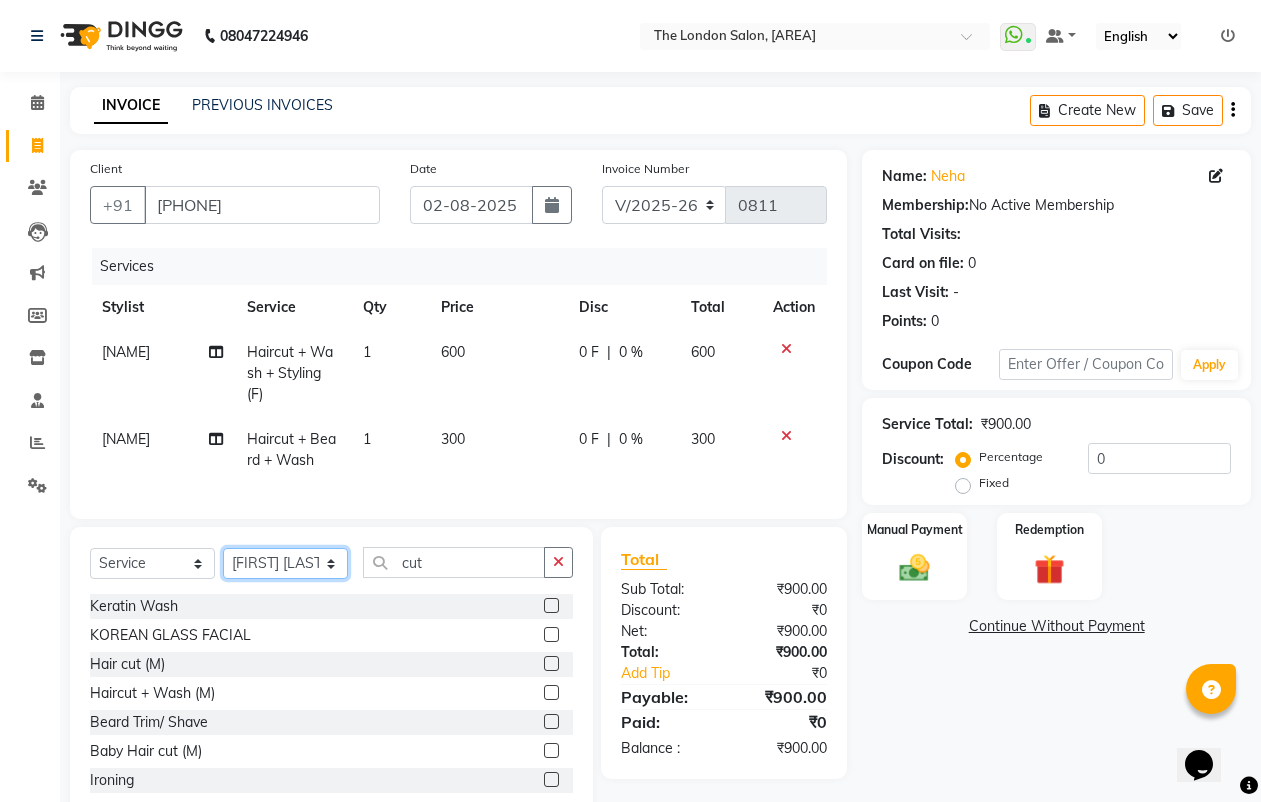 click on "Select Stylist ABHISHEK JAISWAL Akash Raut Dhanesh Sen kahkasha khan megha madavi PRAVIN ARJUN DAKAHA rishika sanwane shital baisware" 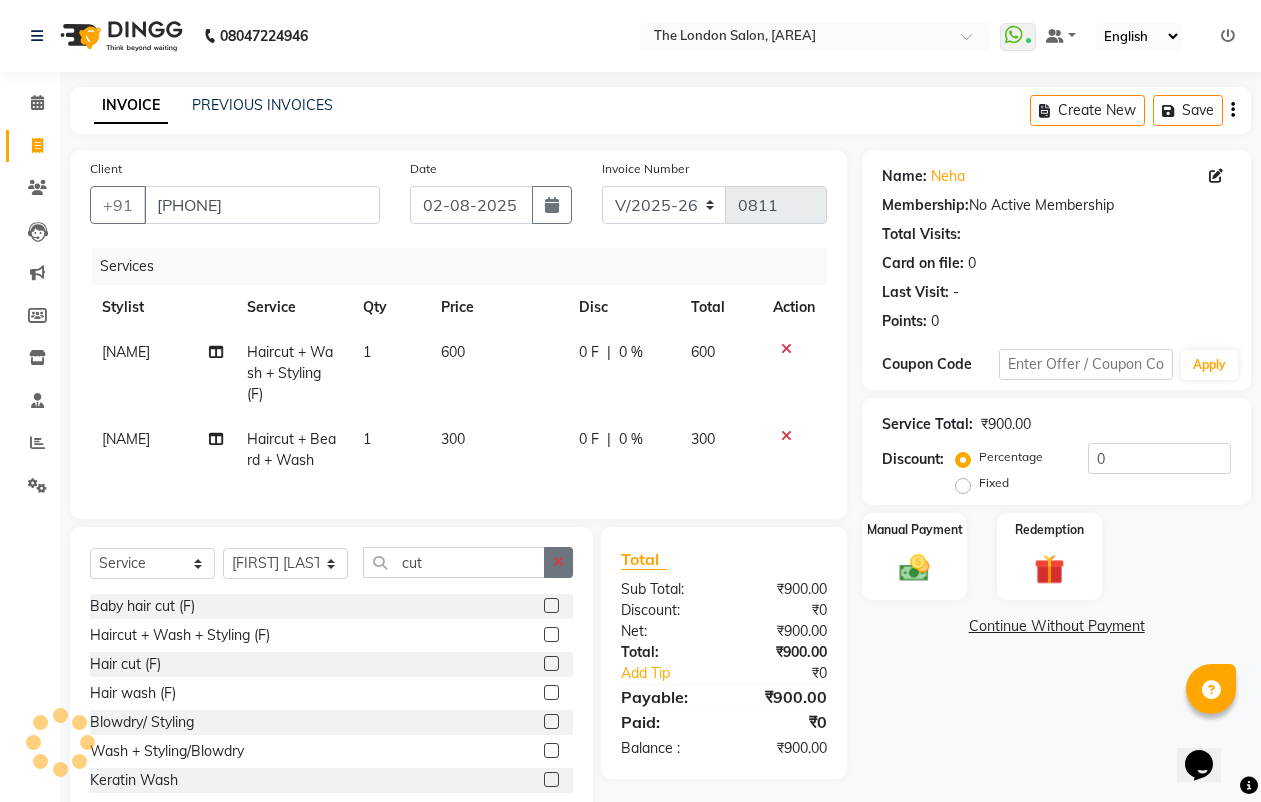 click 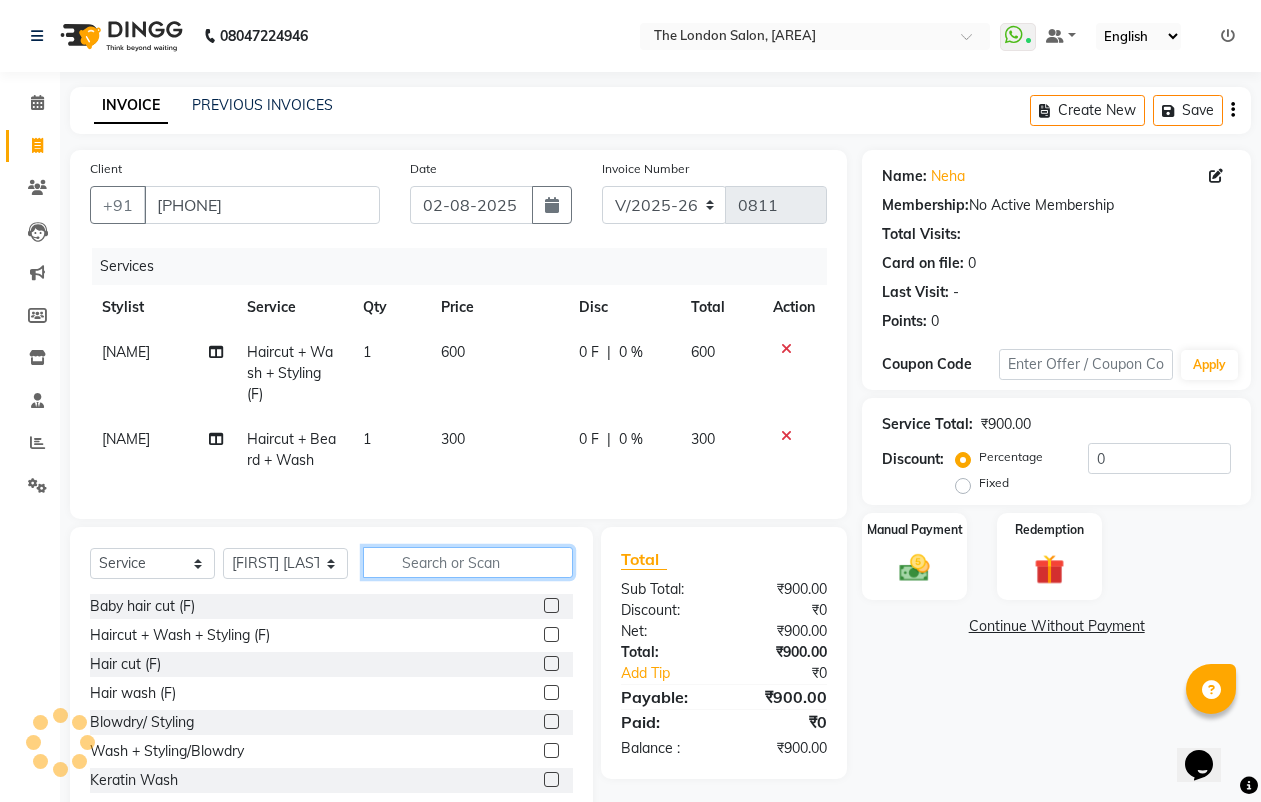 click 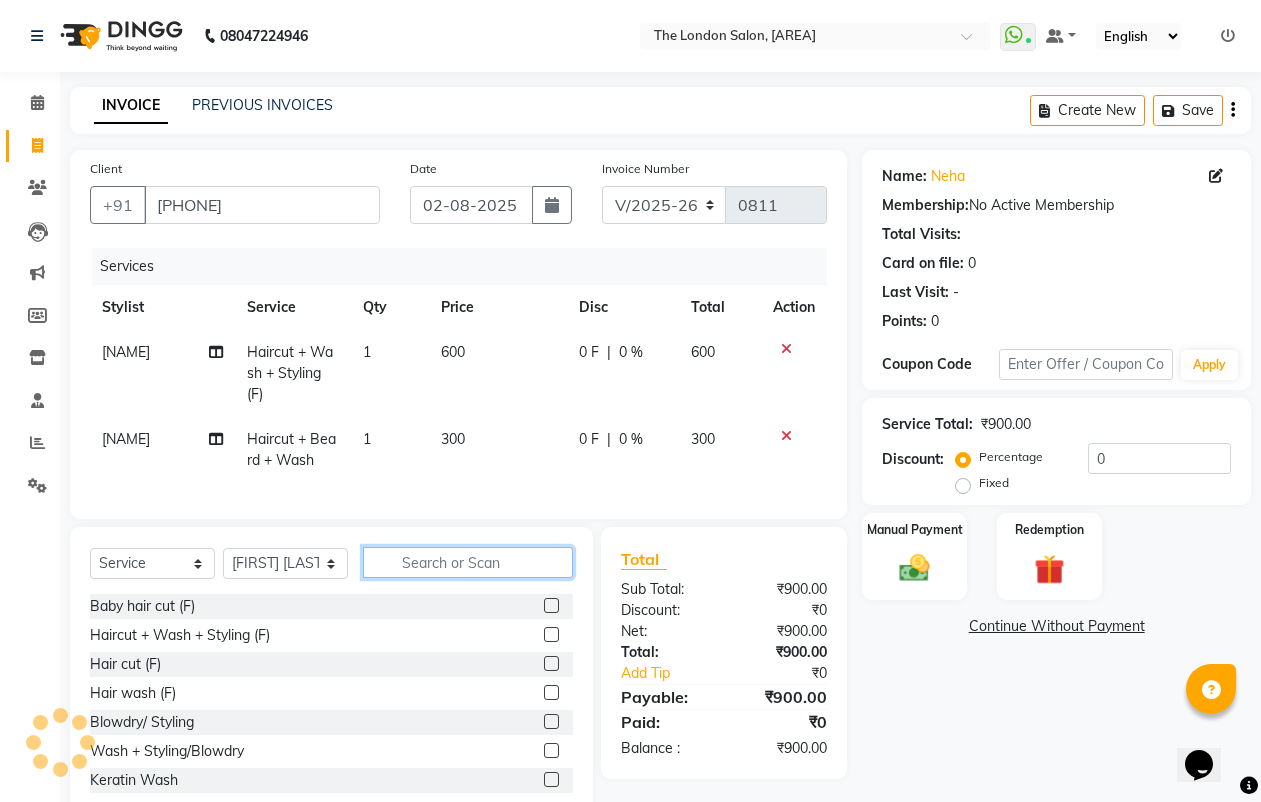 click 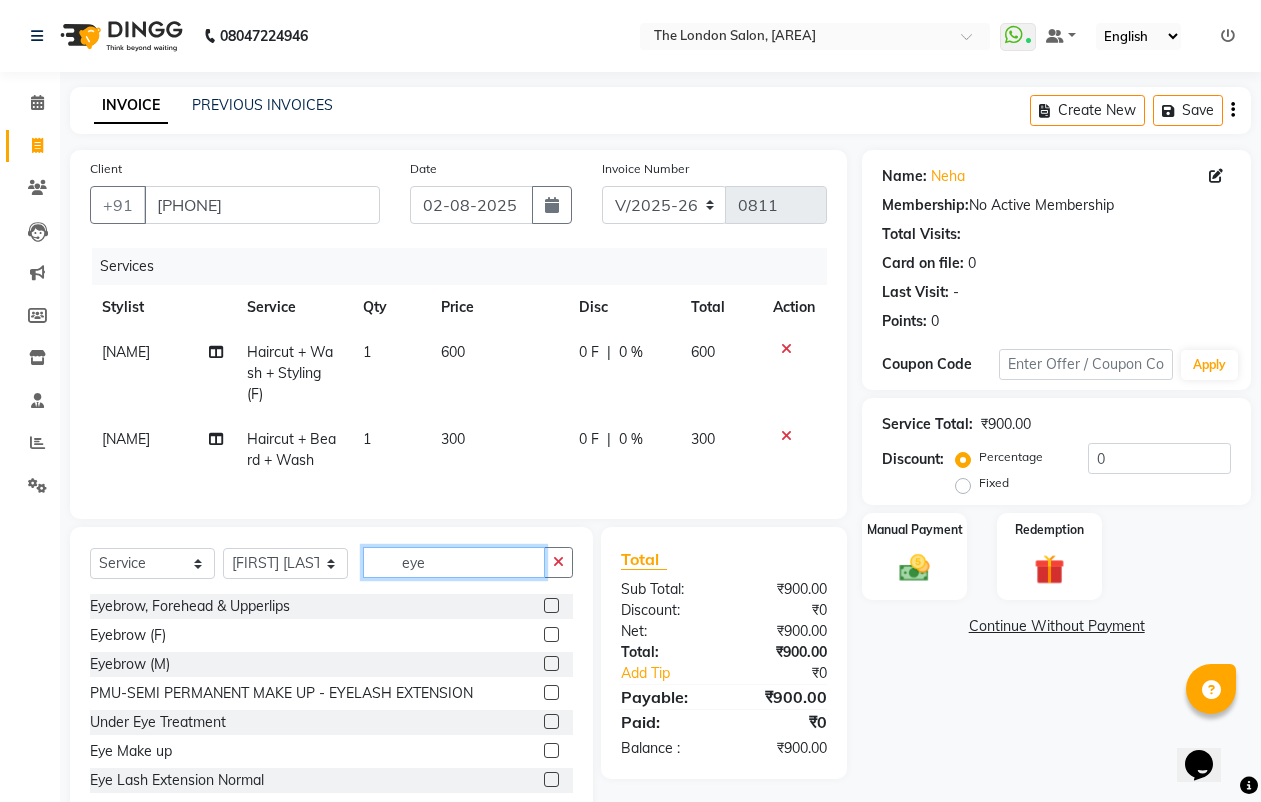 type on "eye" 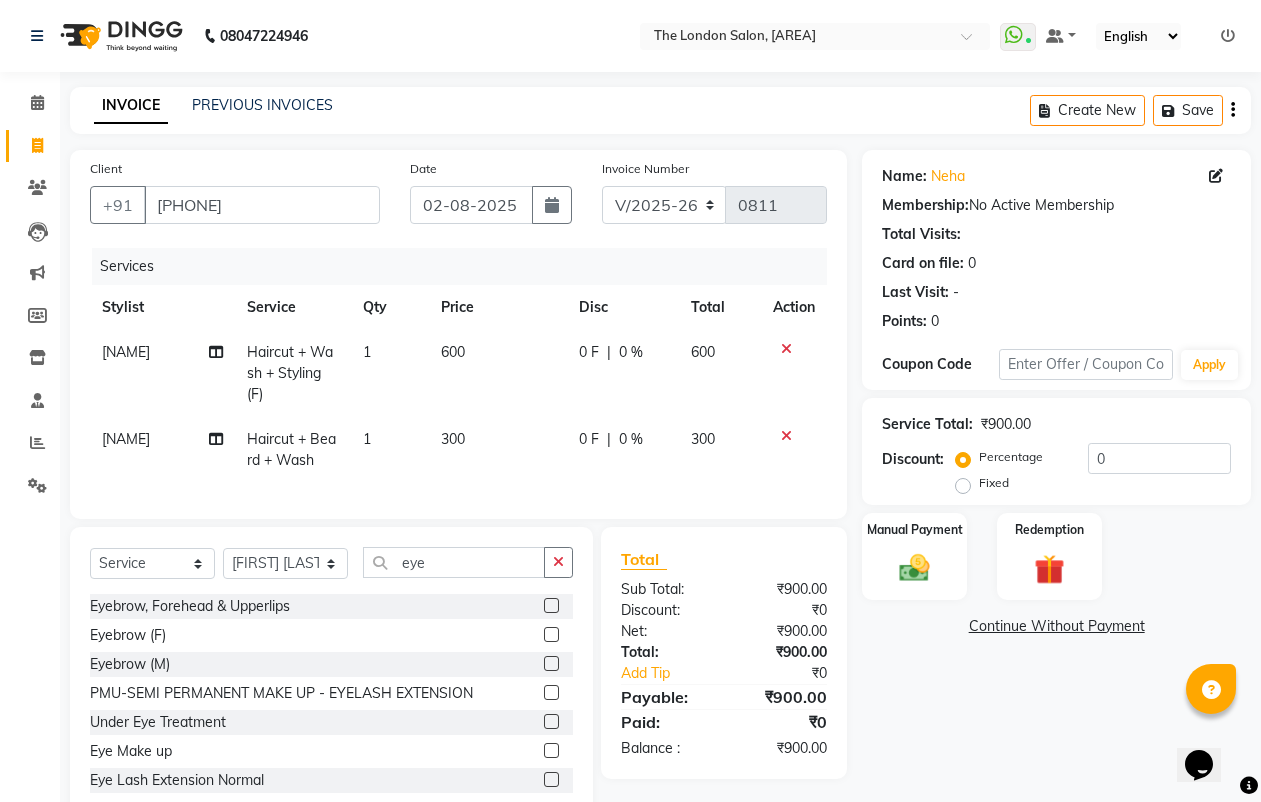 click 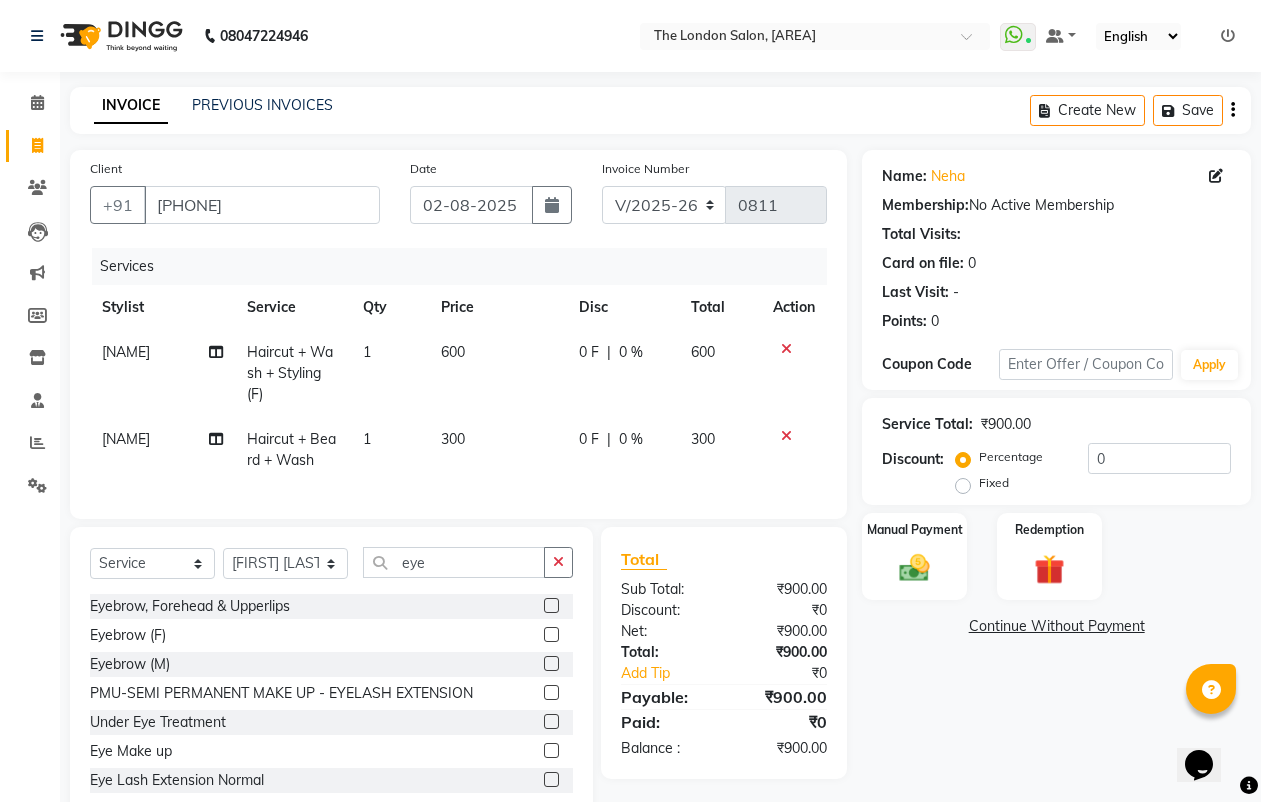 click at bounding box center (550, 606) 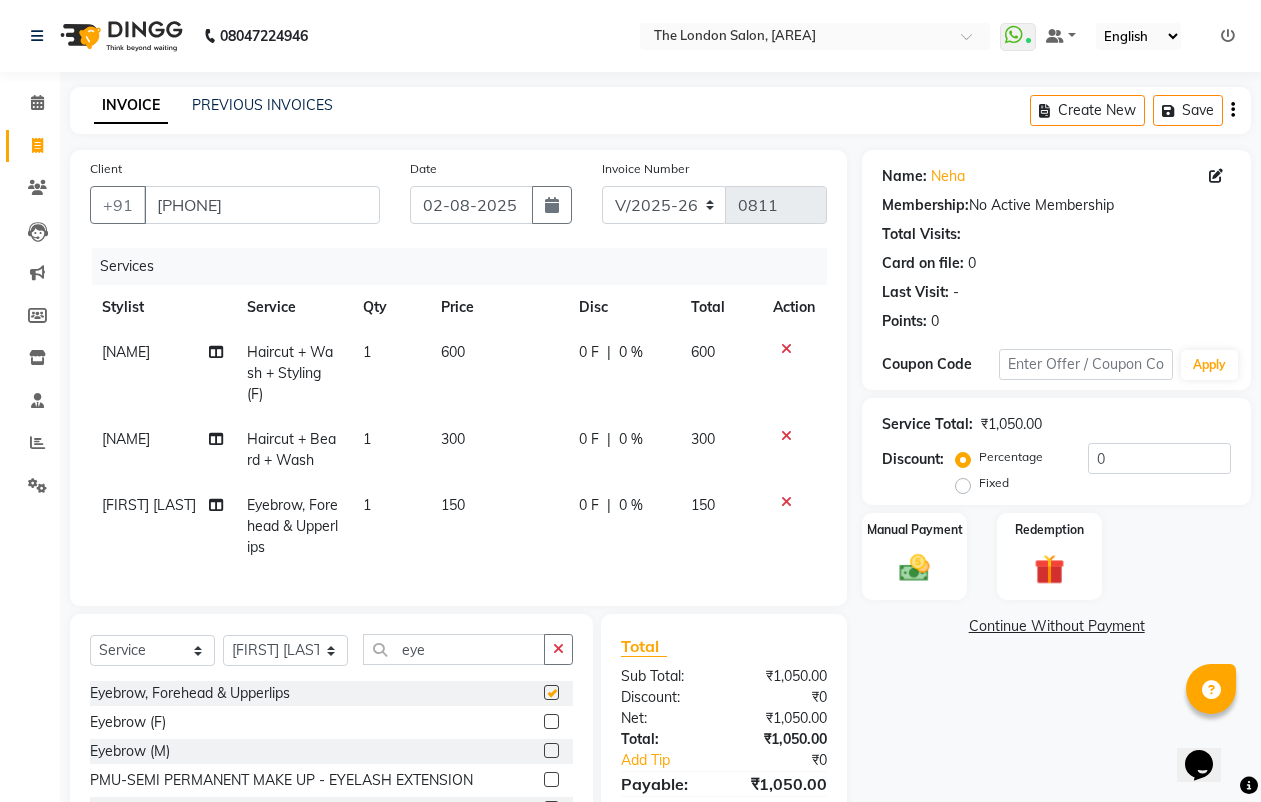 checkbox on "false" 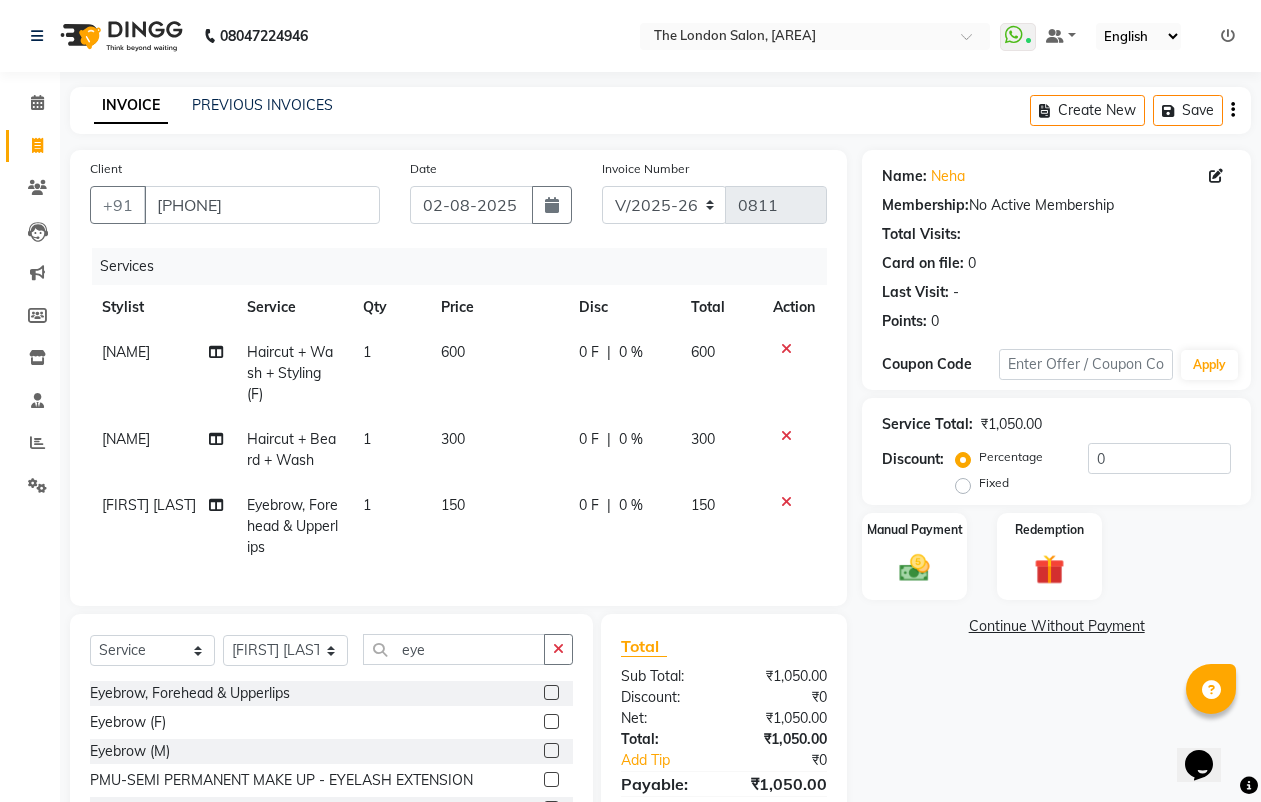 click on "Name: [NAME] Membership: No Active Membership Total Visits: Card on file: 0 Last Visit: - Points: 0 Coupon Code Apply Service Total: ₹1,050.00 Discount: Percentage Fixed 0 Manual Payment Redemption Continue Without Payment" 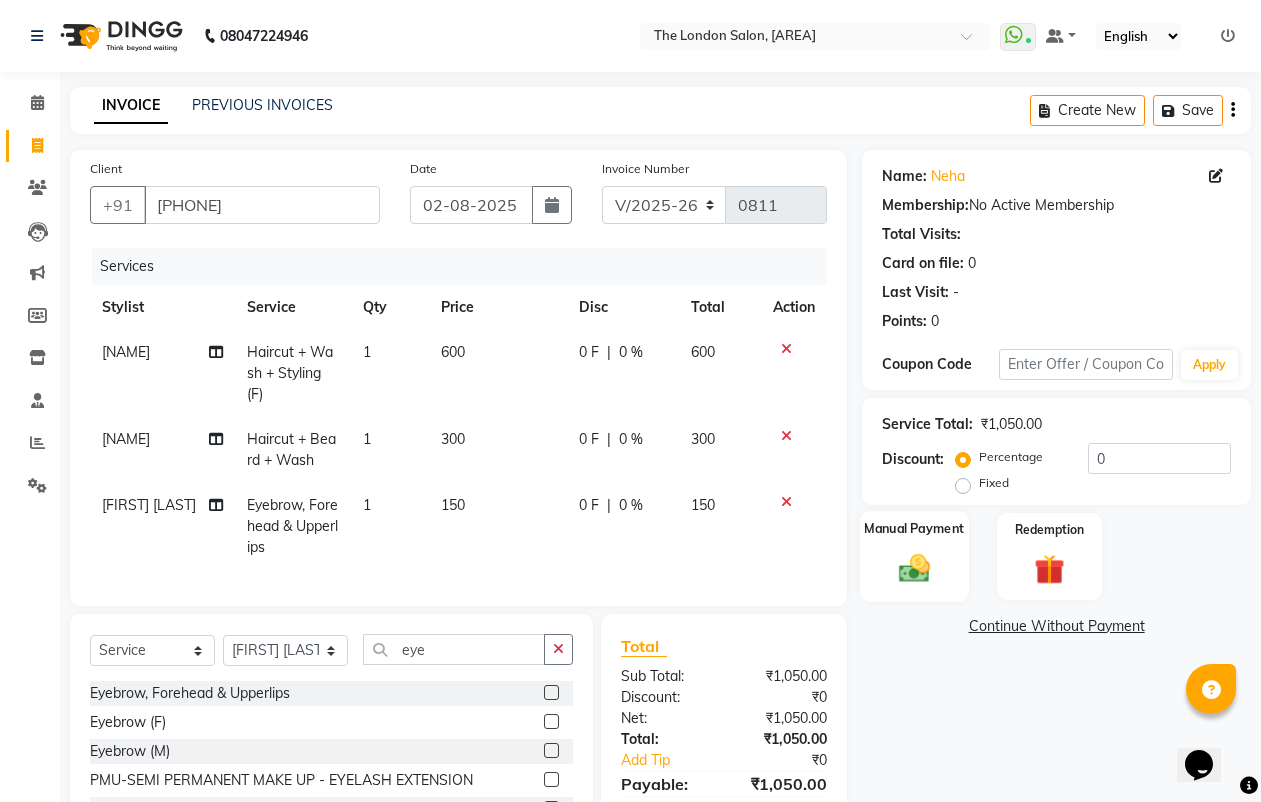 click on "Manual Payment" 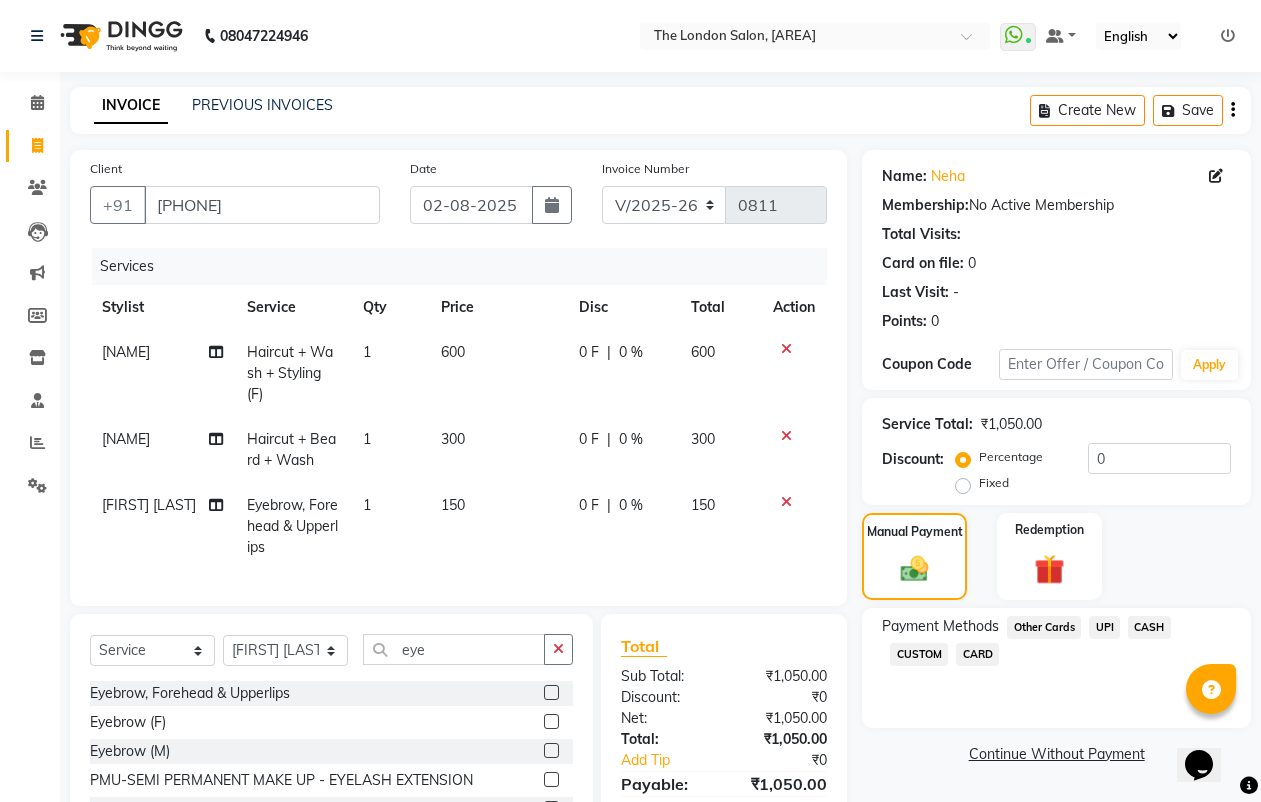 click on "UPI" 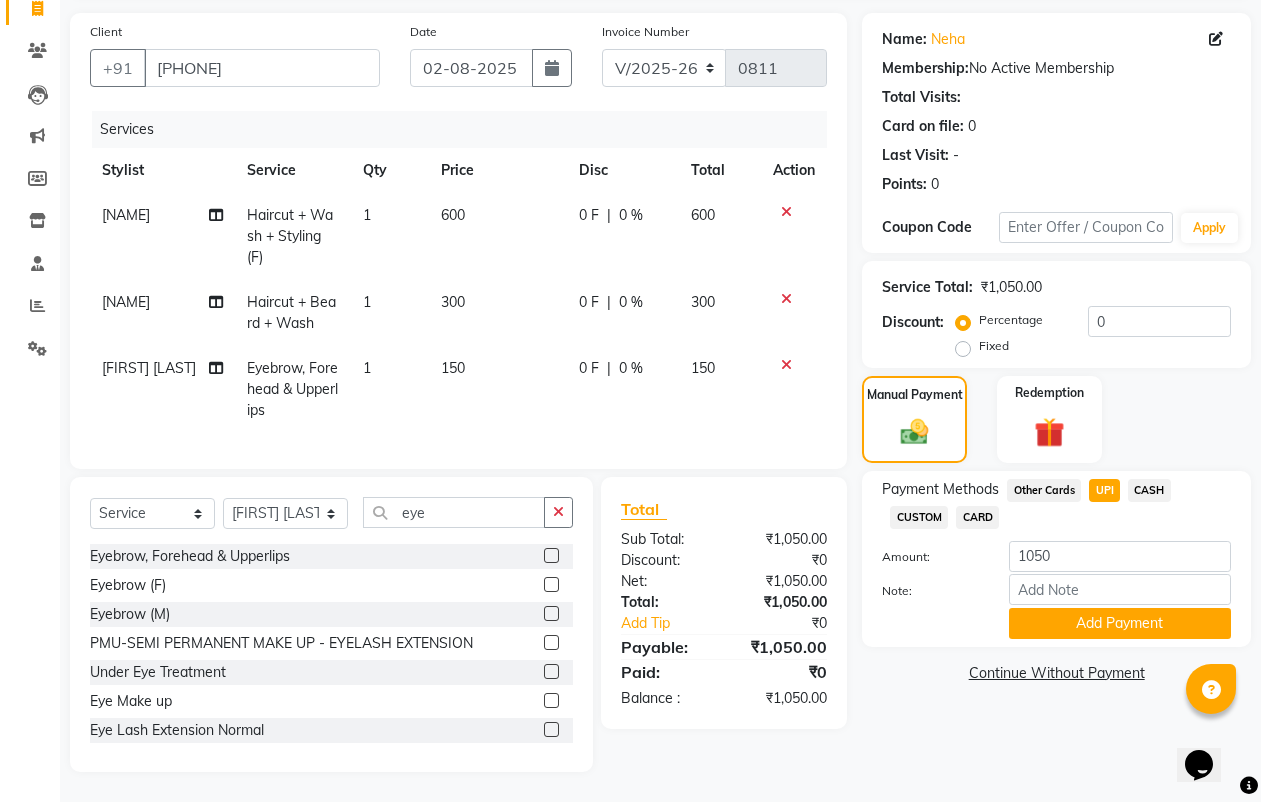 scroll, scrollTop: 156, scrollLeft: 0, axis: vertical 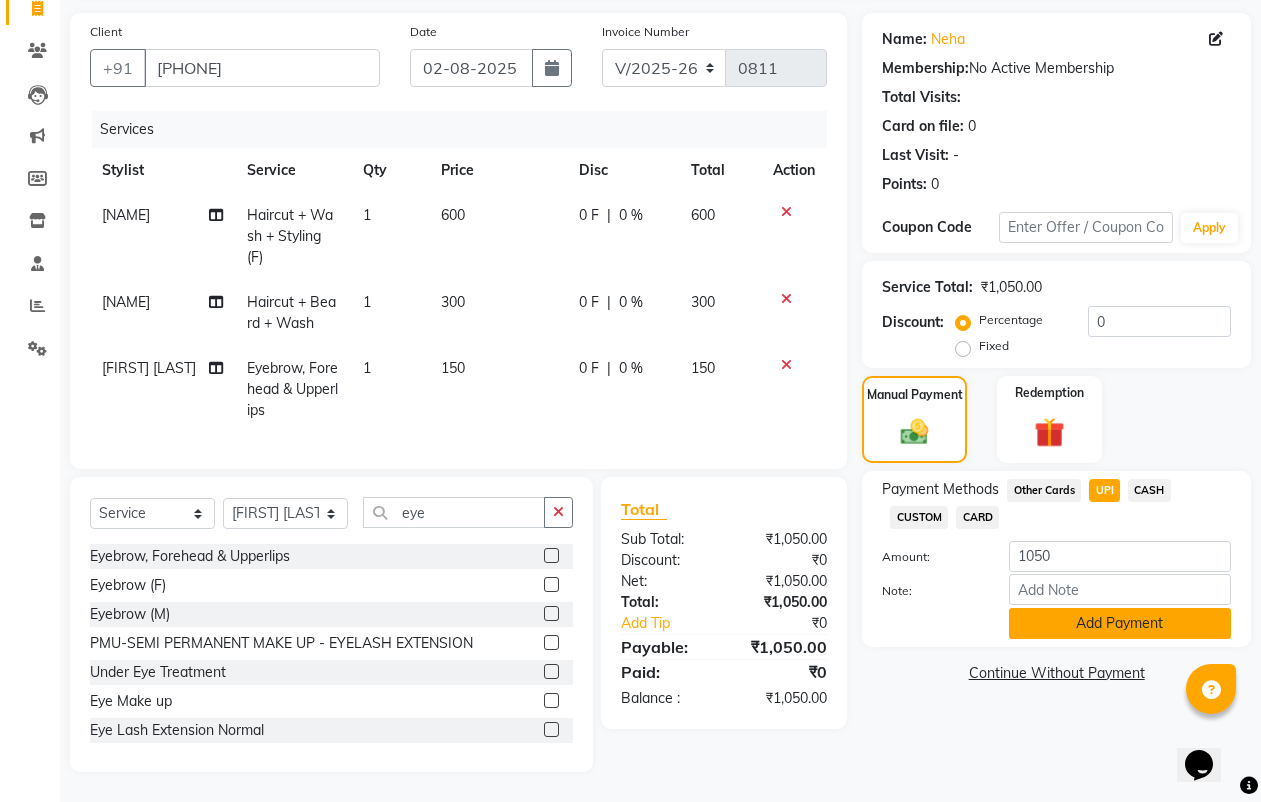 click on "Add Payment" 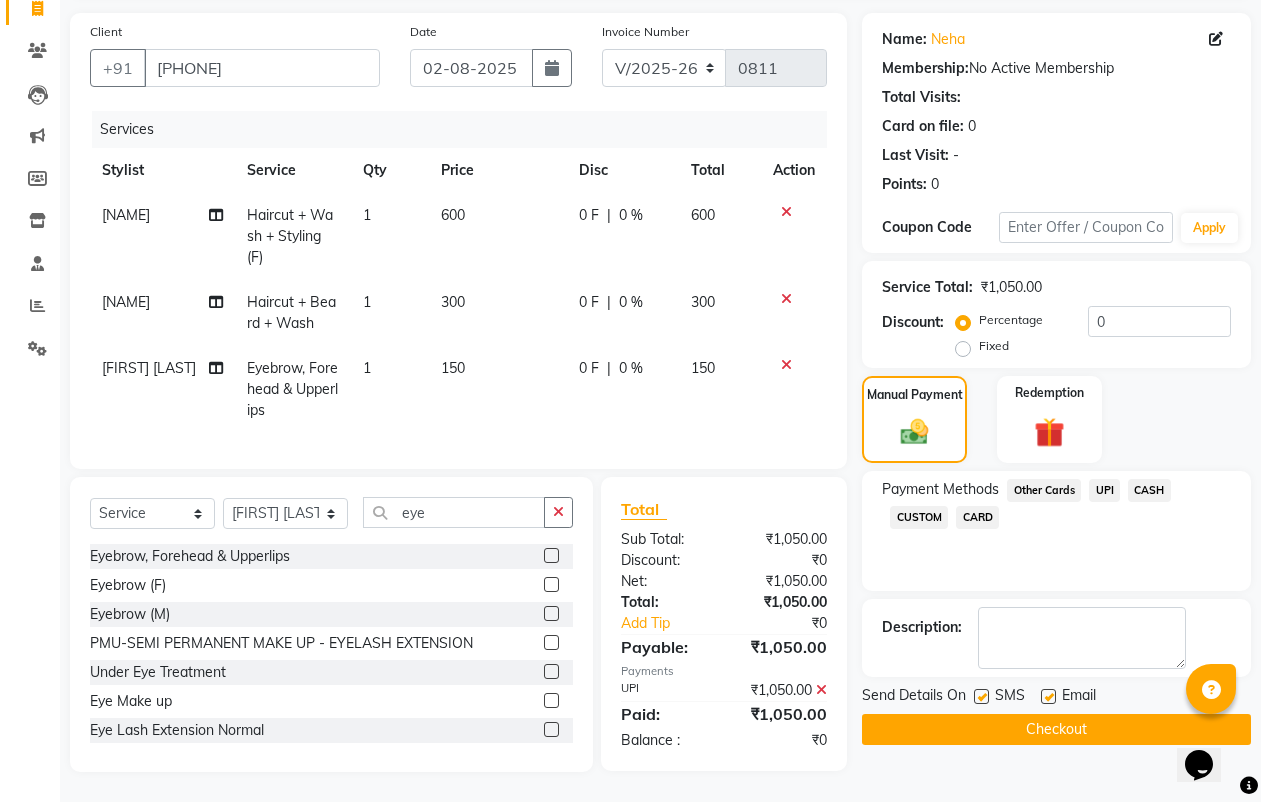 click on "Checkout" 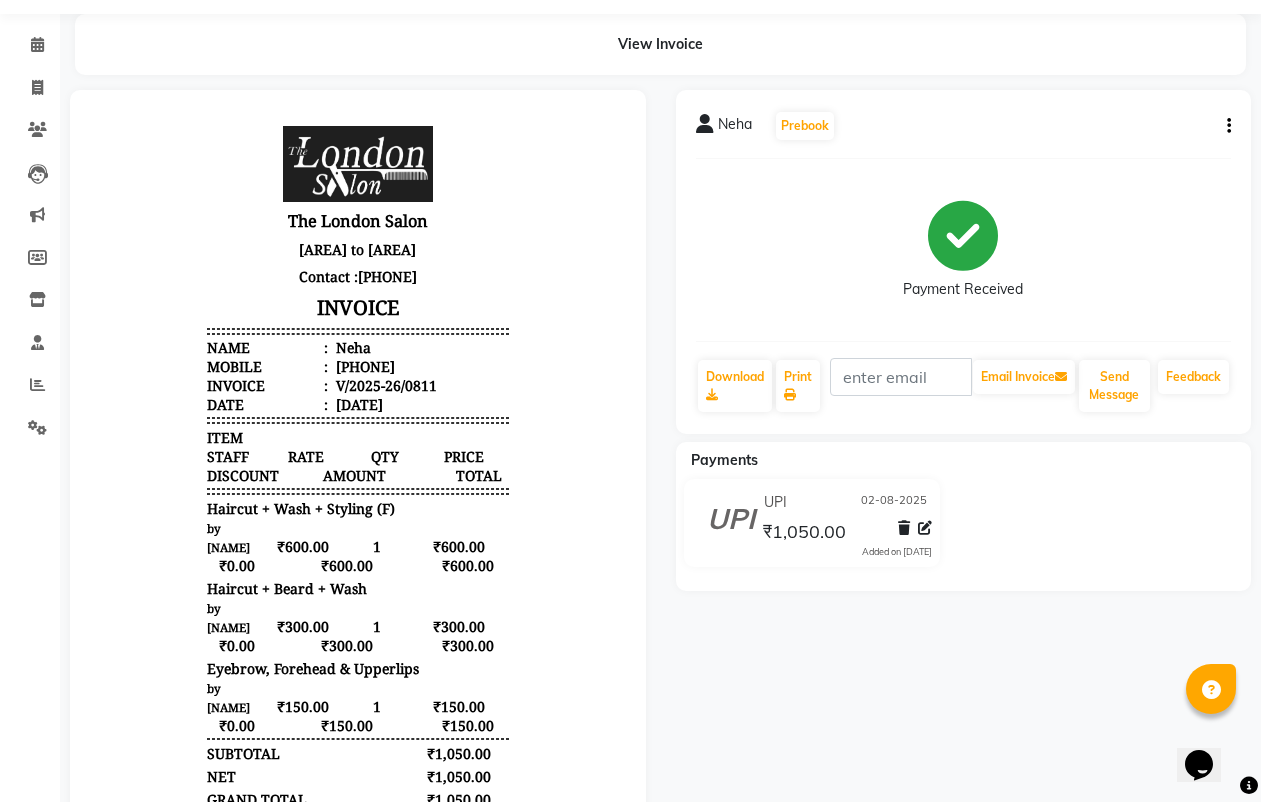 scroll, scrollTop: 0, scrollLeft: 0, axis: both 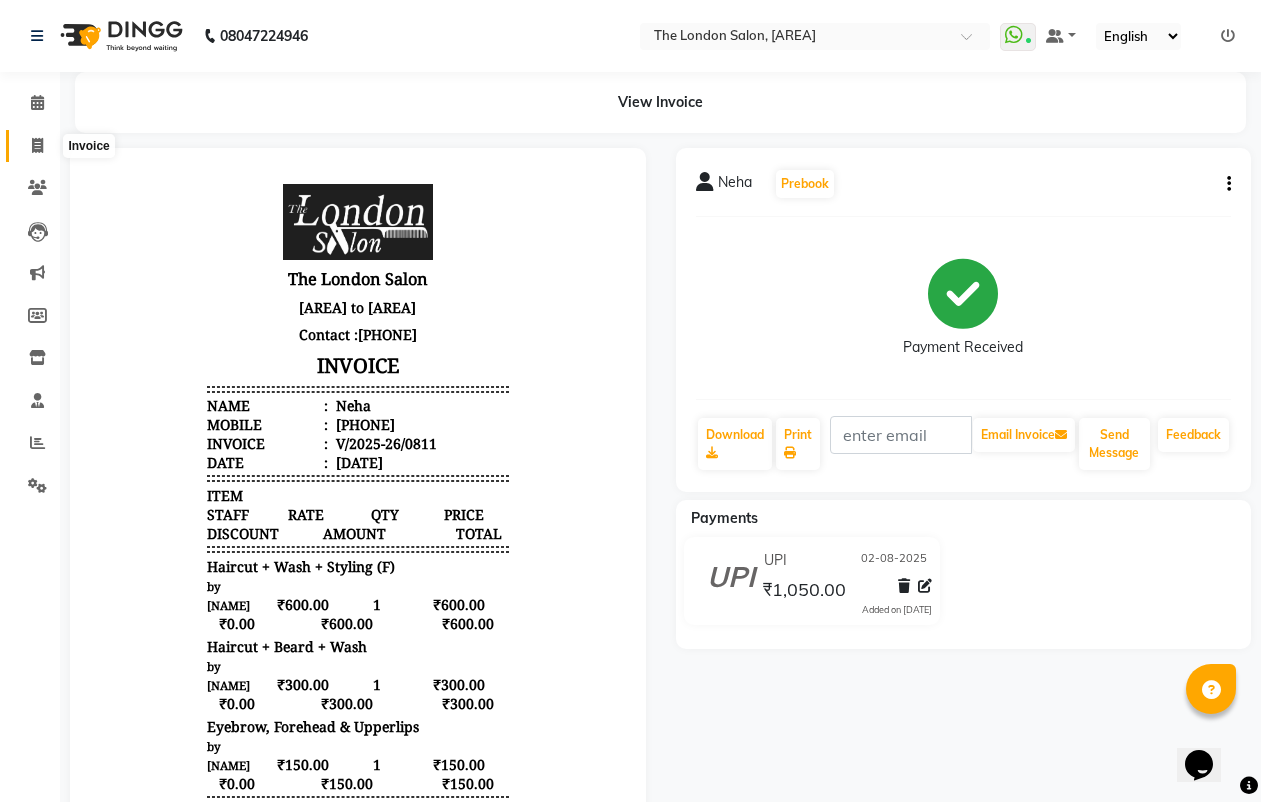 click 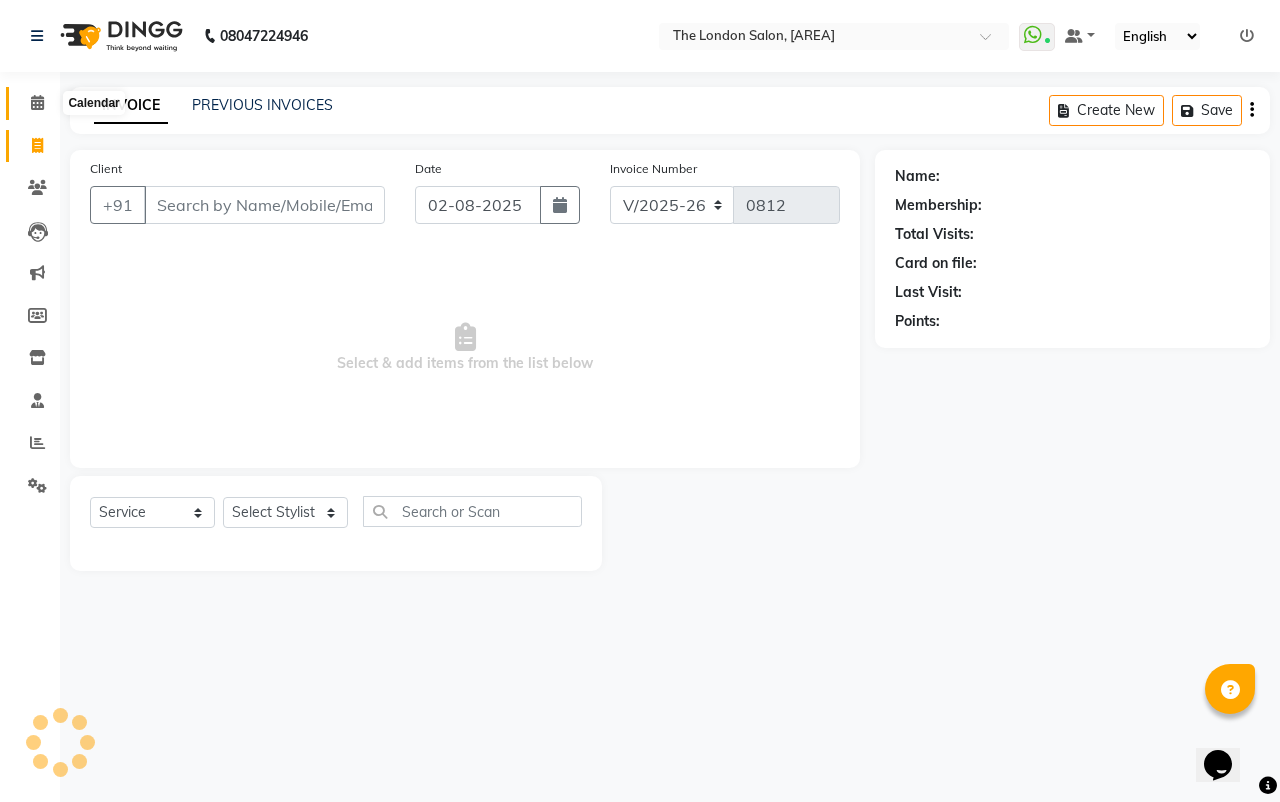 click 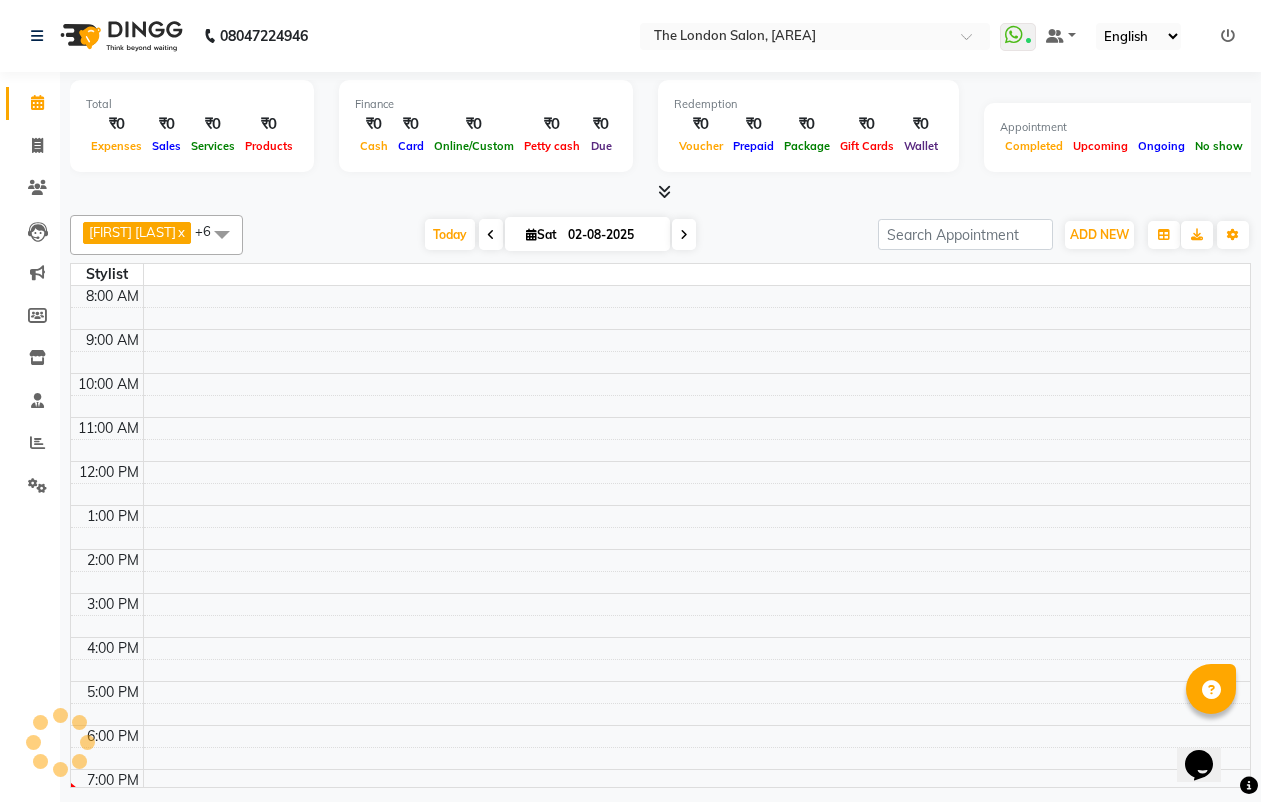 scroll, scrollTop: 0, scrollLeft: 0, axis: both 